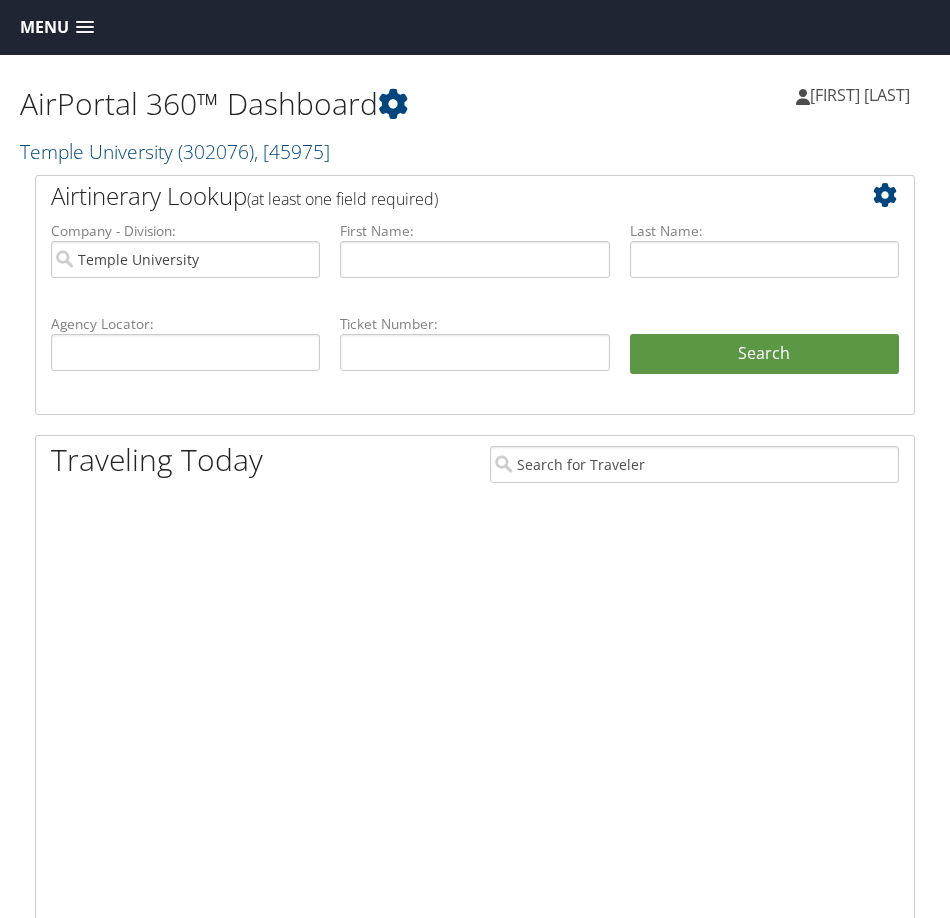 scroll, scrollTop: 0, scrollLeft: 0, axis: both 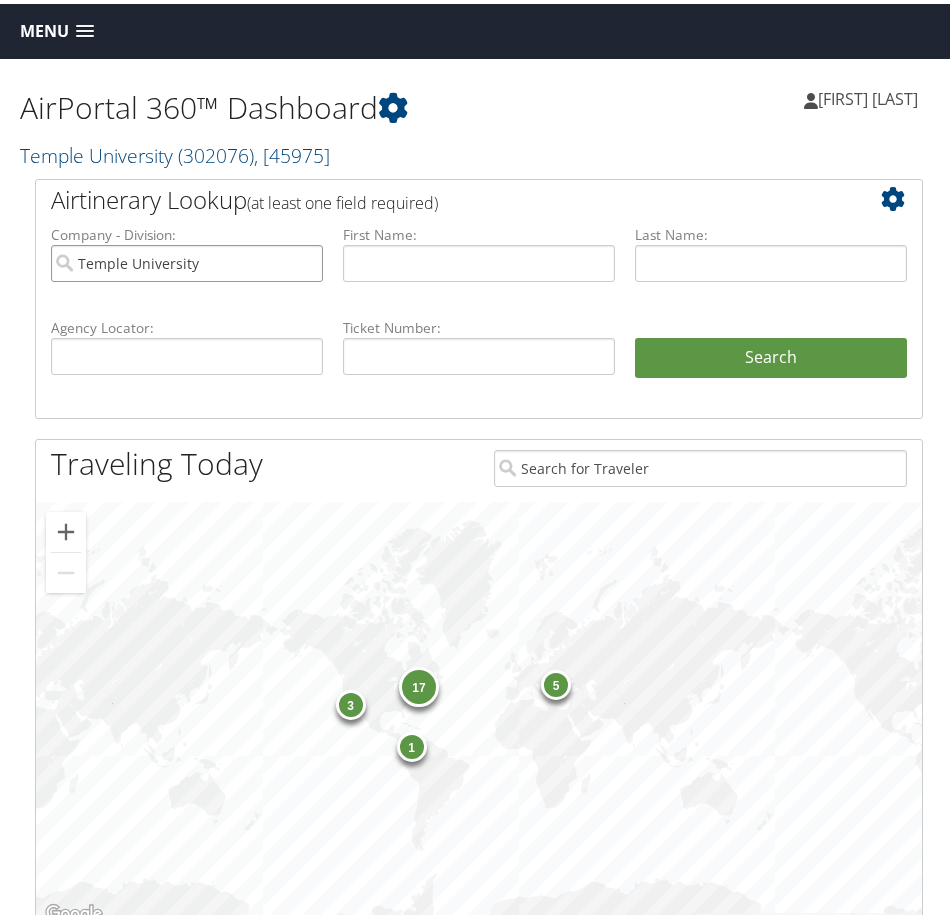 click on "Temple University" at bounding box center (187, 259) 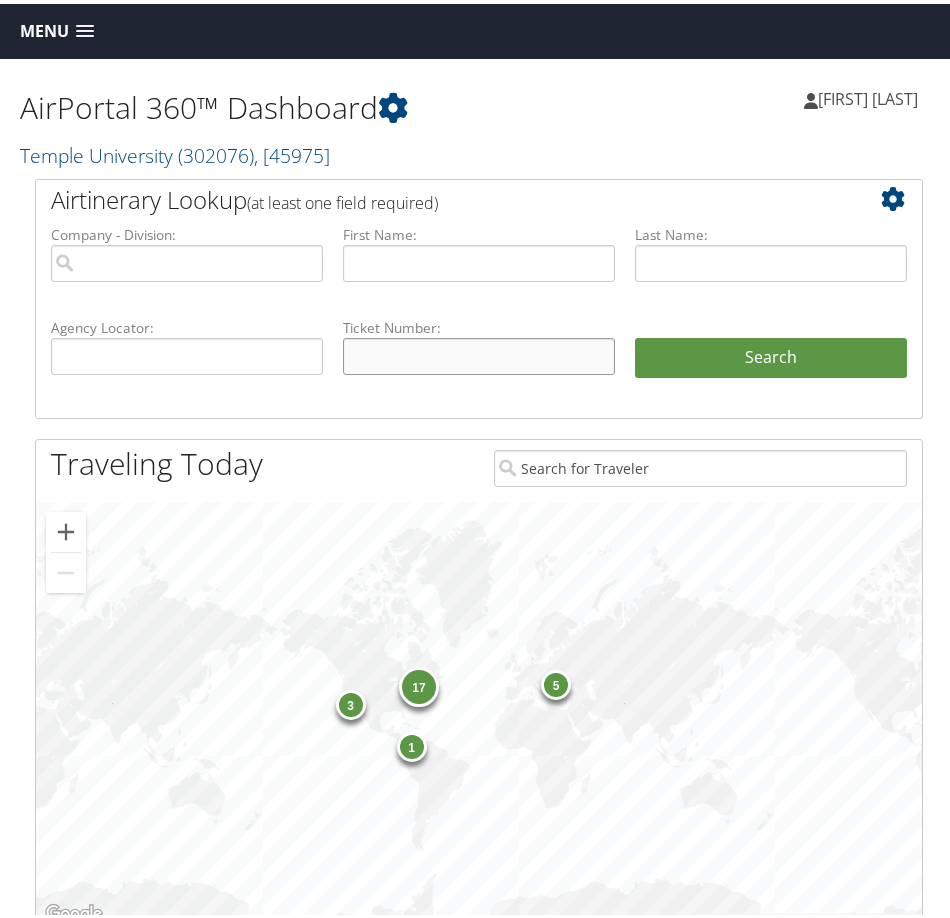 click at bounding box center (479, 352) 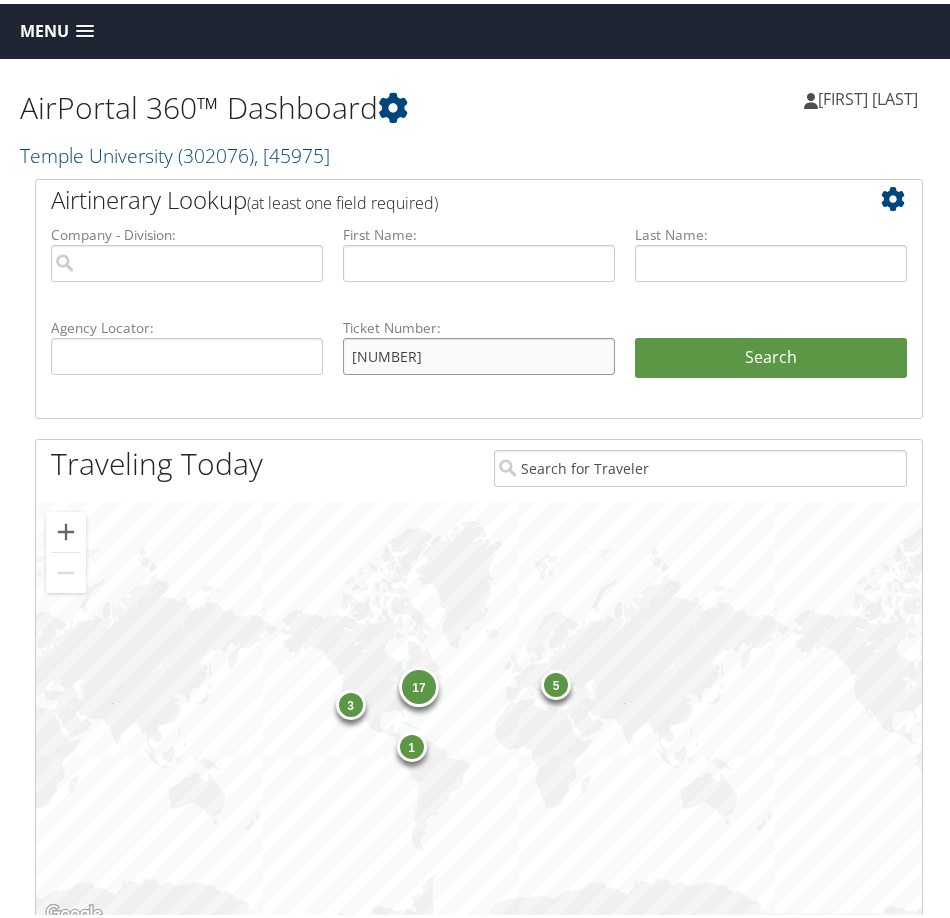 type on "[NUMBER]" 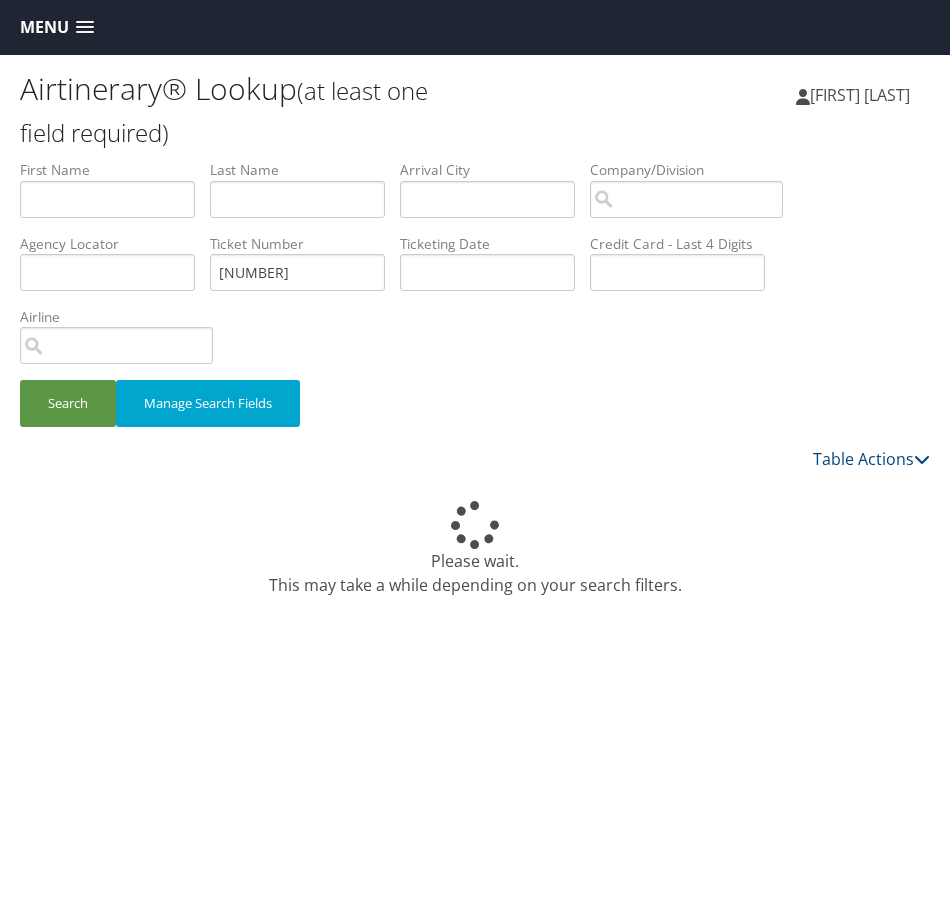 scroll, scrollTop: 0, scrollLeft: 0, axis: both 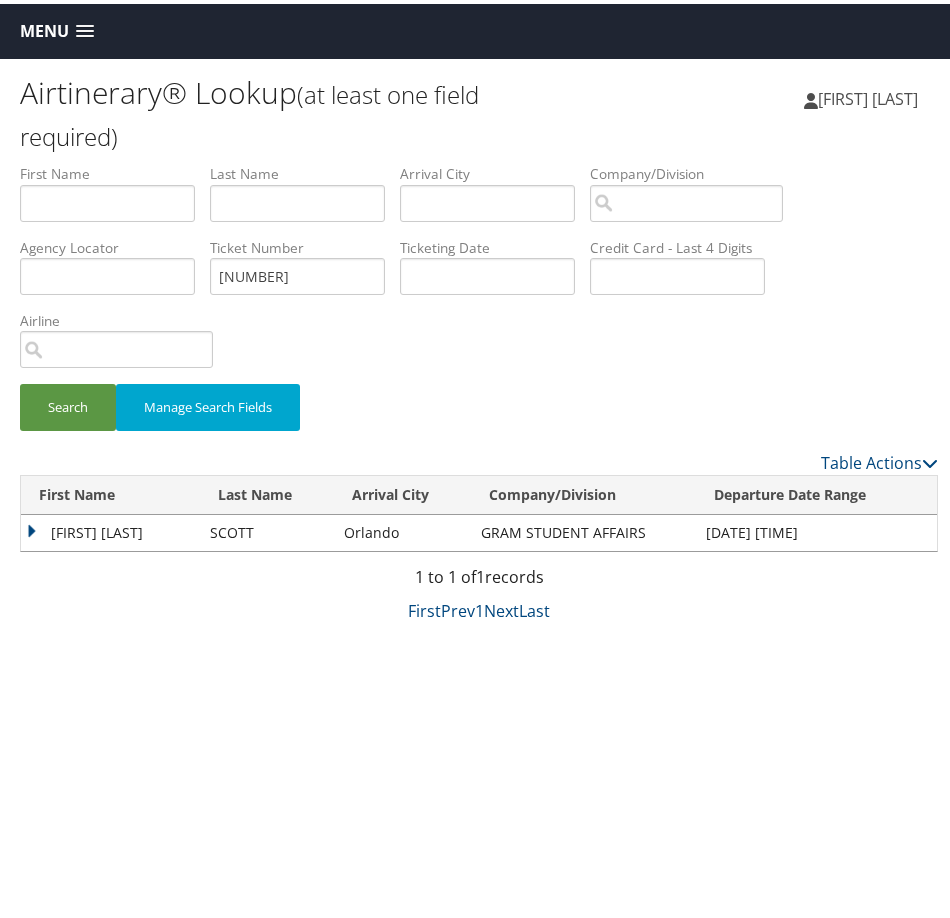 click on "TRAYVEAN DAVELLE" at bounding box center [110, 529] 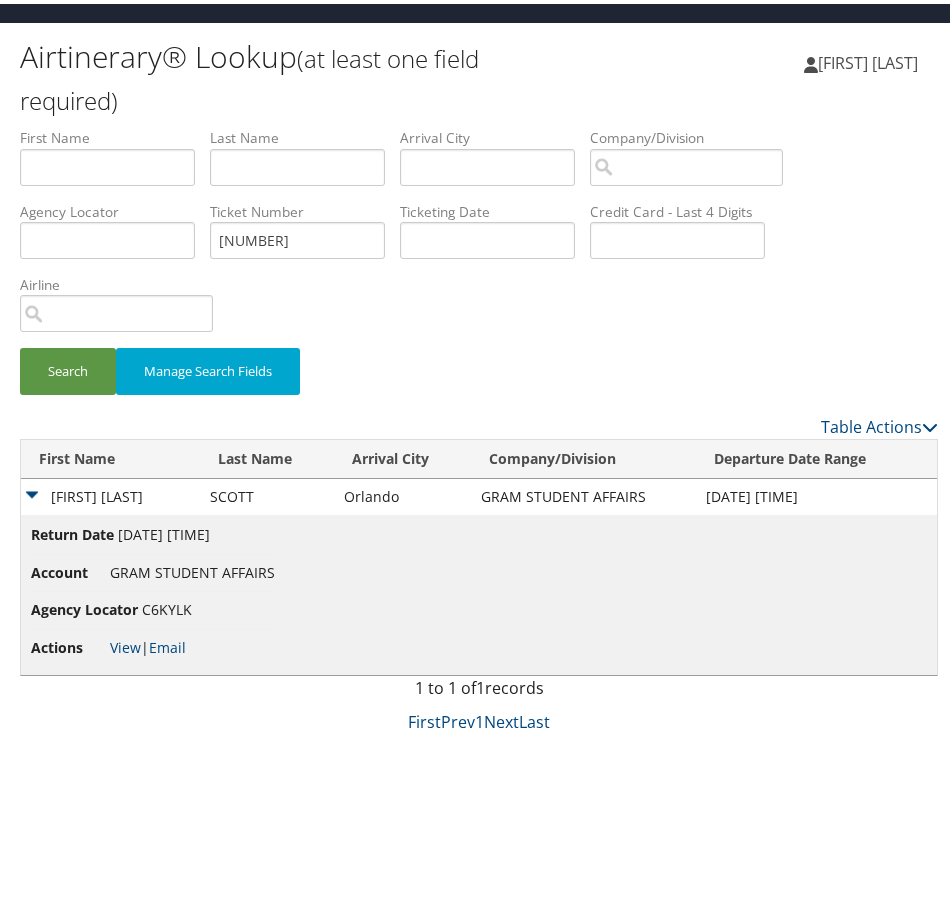 scroll, scrollTop: 55, scrollLeft: 0, axis: vertical 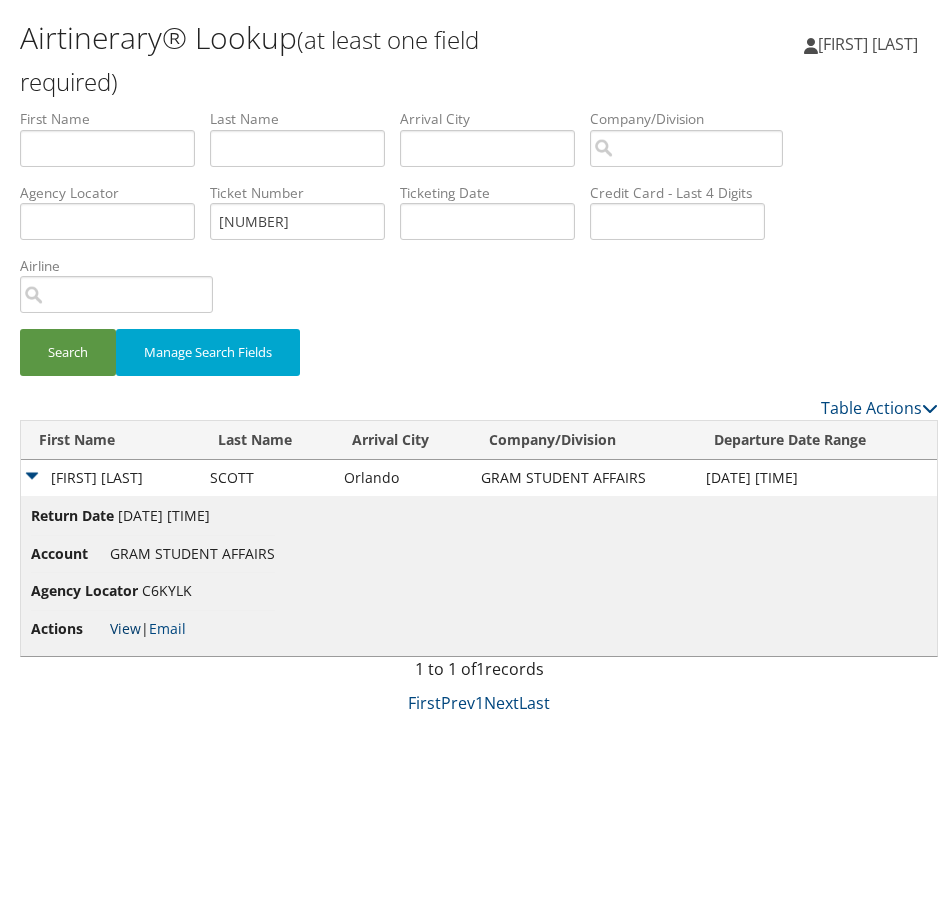 click on "View" at bounding box center (125, 624) 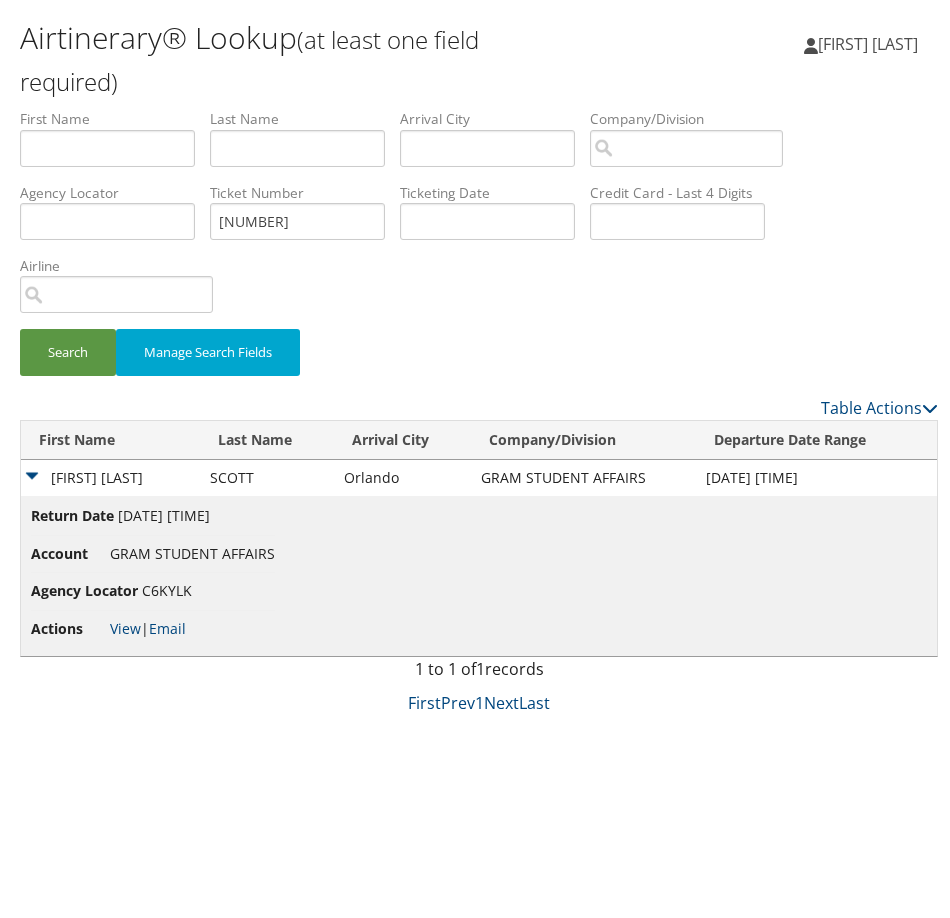 click on "Airtinerary® Lookup  (at least one field required)
Hailie Beckman
Hailie Beckman
My Settings
Travel Agency Contacts
Log Consulting Time
View Travel Profile
Give Feedback
Sign Out" at bounding box center (479, 459) 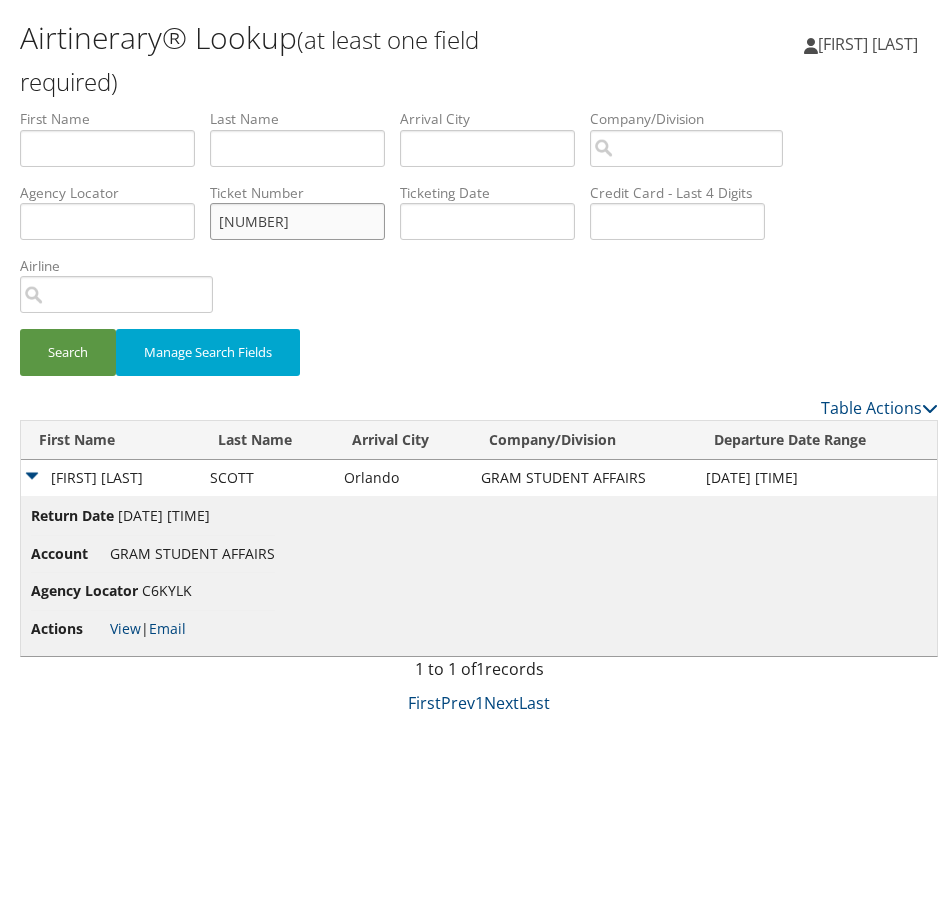 click on "[NUMBER]" at bounding box center [297, 217] 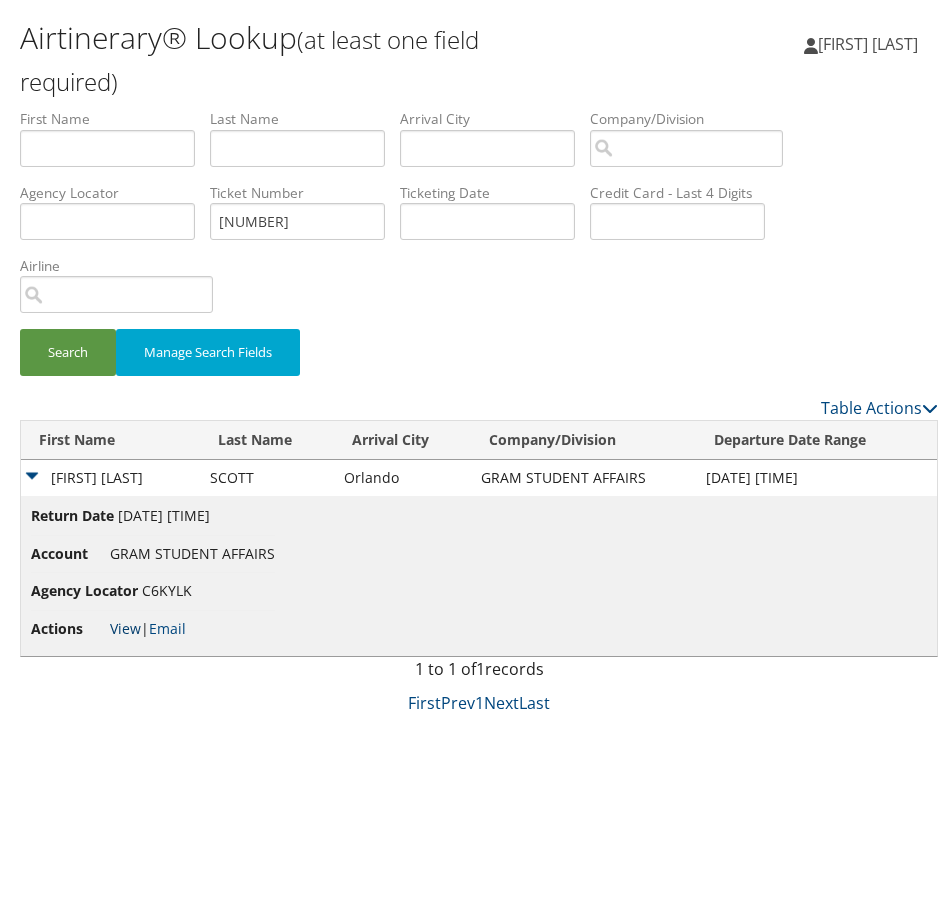 click on "View" at bounding box center (125, 624) 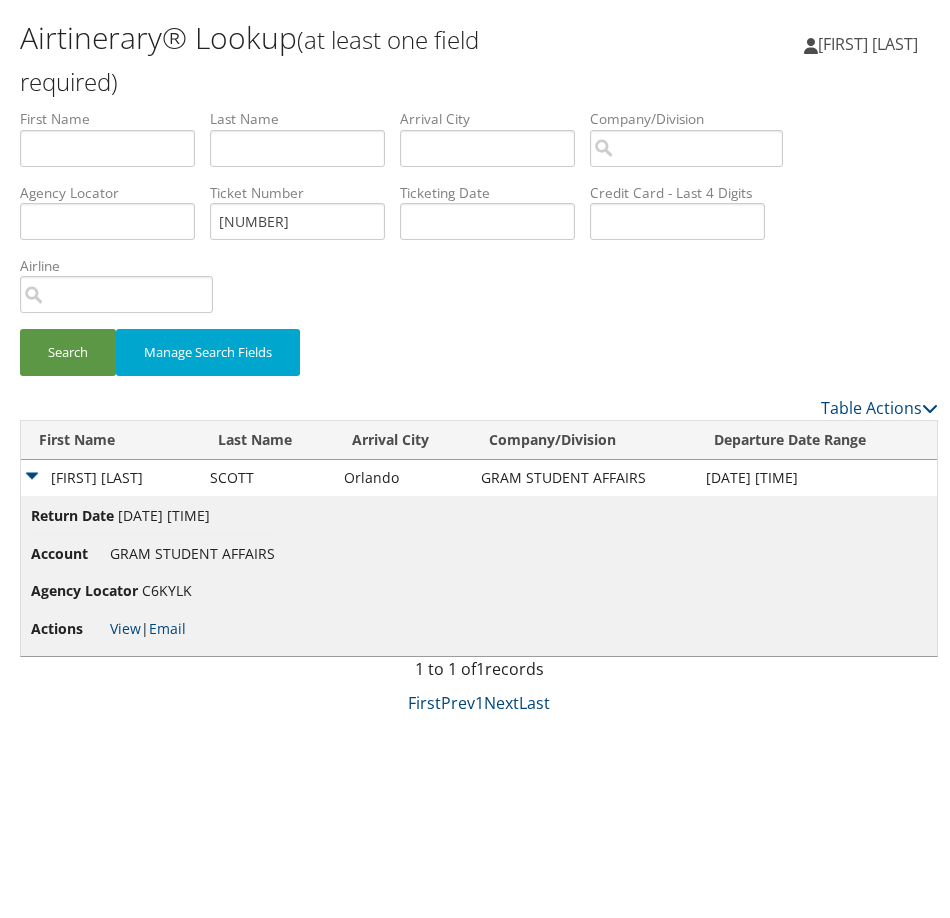 click on "Airtinerary® Lookup  (at least one field required)
Hailie Beckman
Hailie Beckman
My Settings
Travel Agency Contacts
Log Consulting Time
View Travel Profile
Give Feedback
Sign Out" at bounding box center [479, 459] 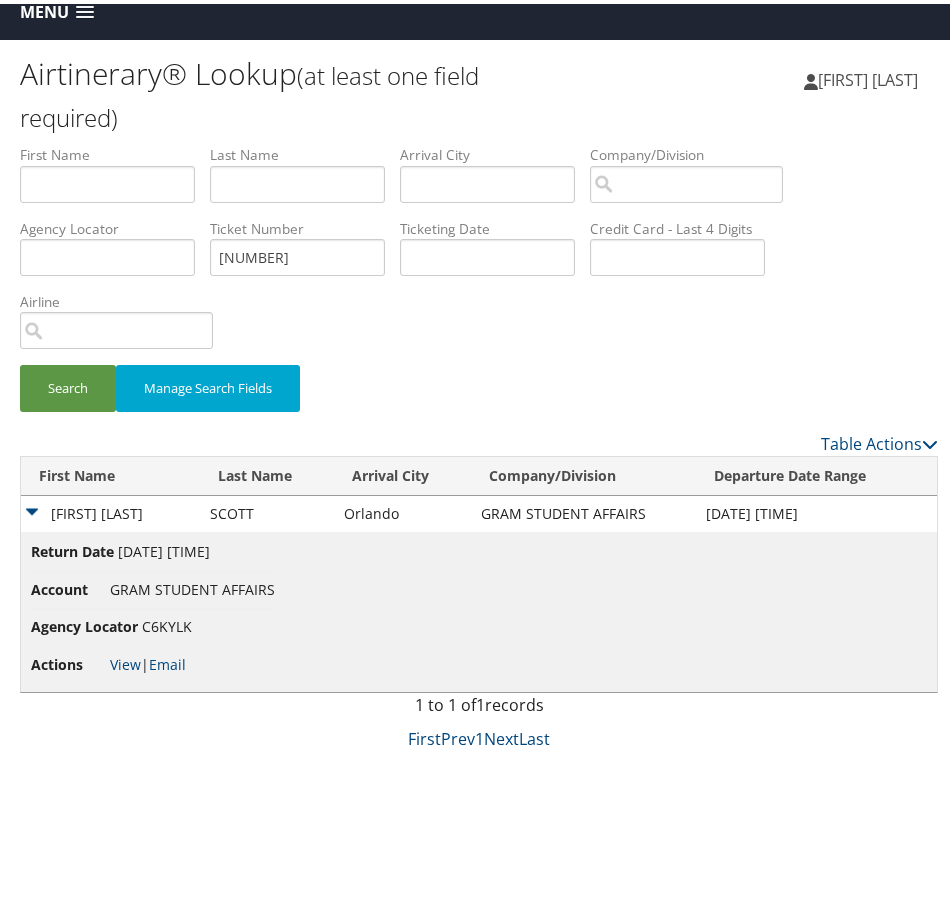 scroll, scrollTop: 0, scrollLeft: 0, axis: both 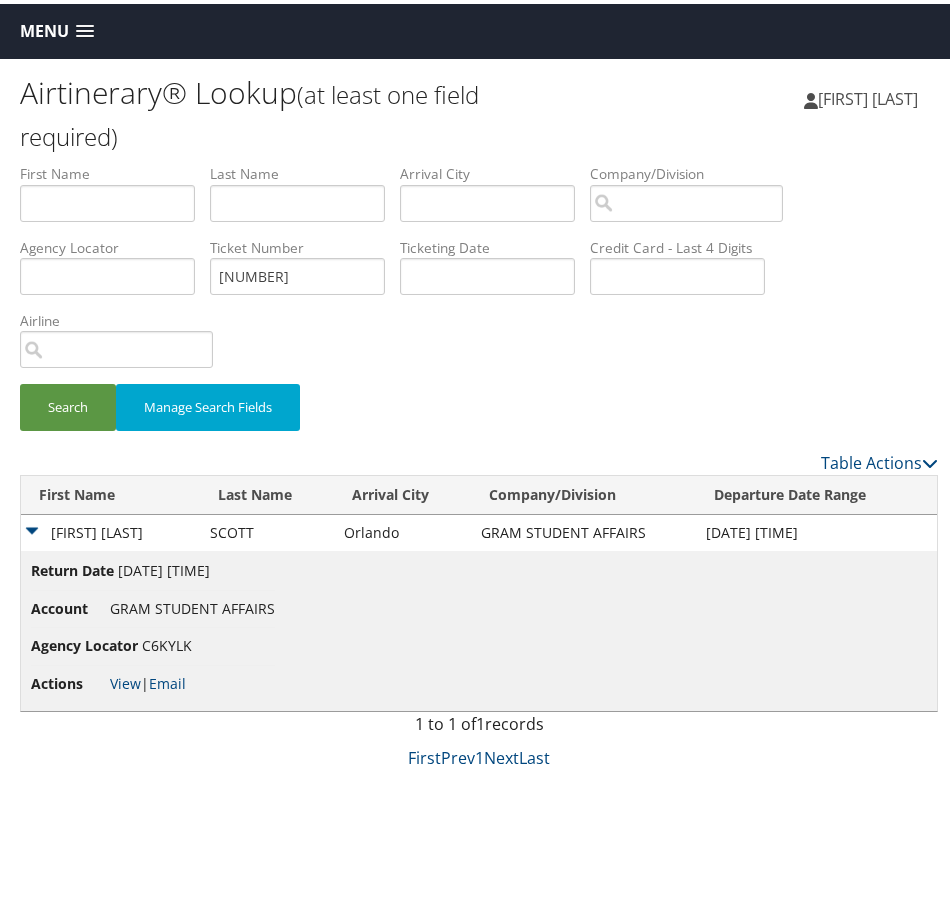 click on "Menu" at bounding box center (44, 27) 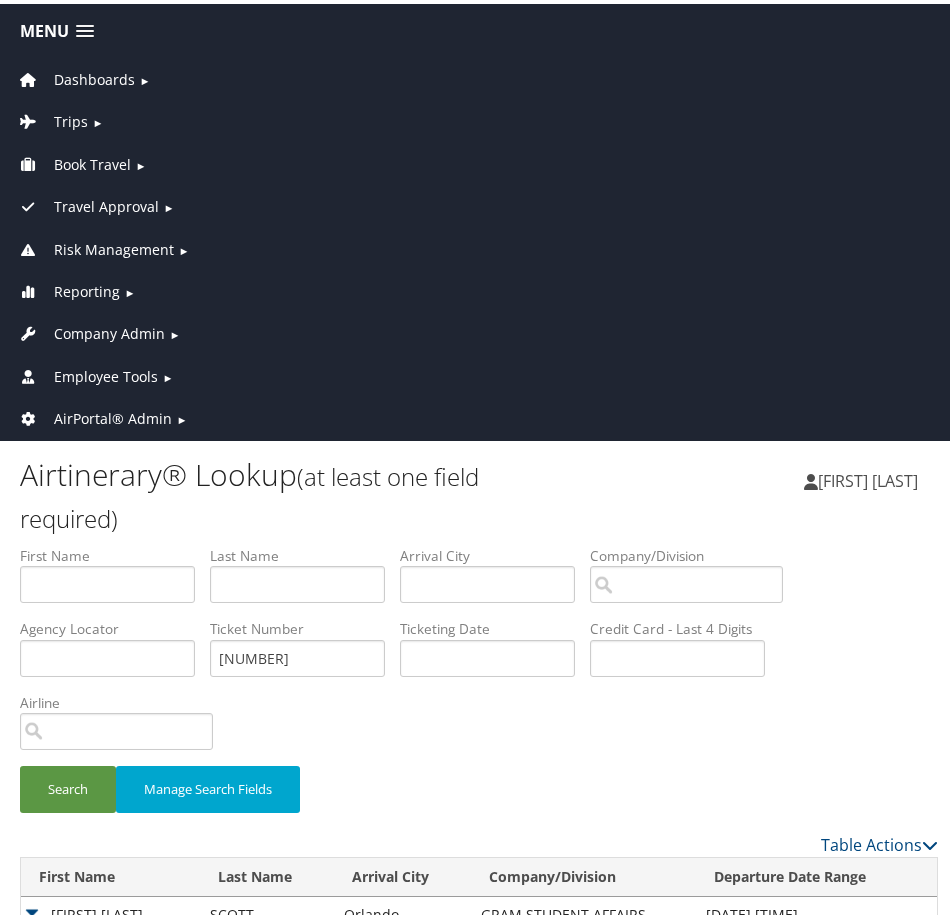 click on "Company Admin" at bounding box center (109, 330) 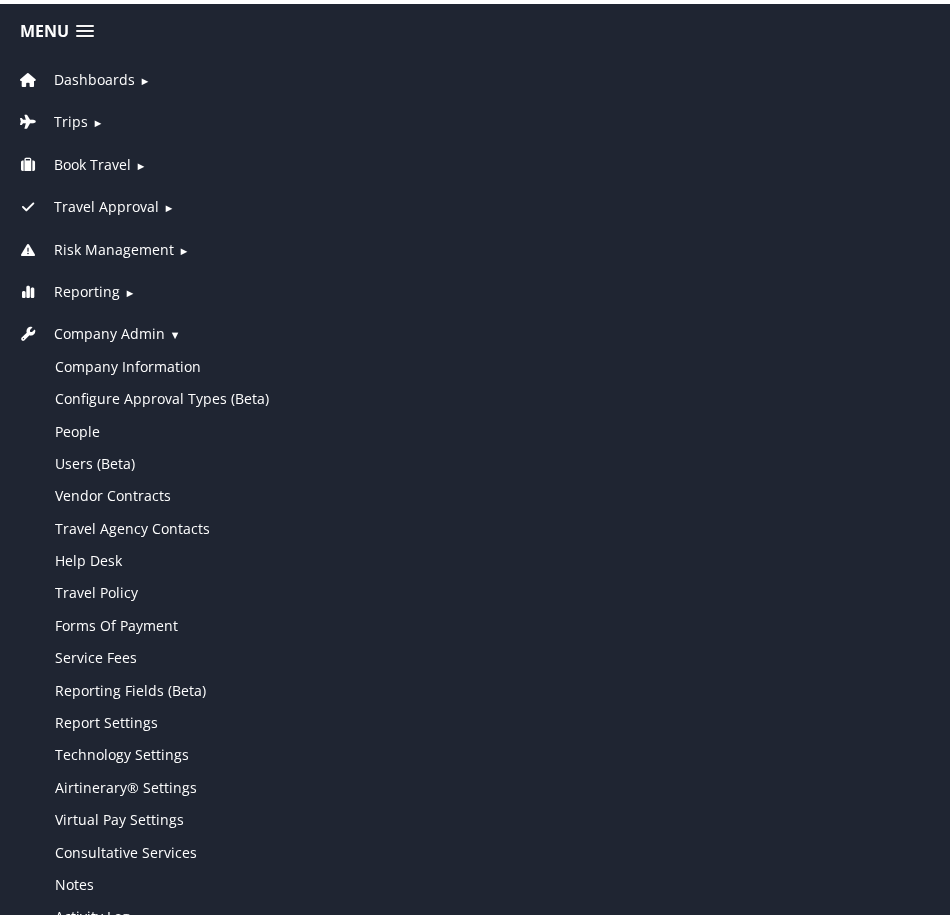 click on "Travel Approval" at bounding box center (106, 203) 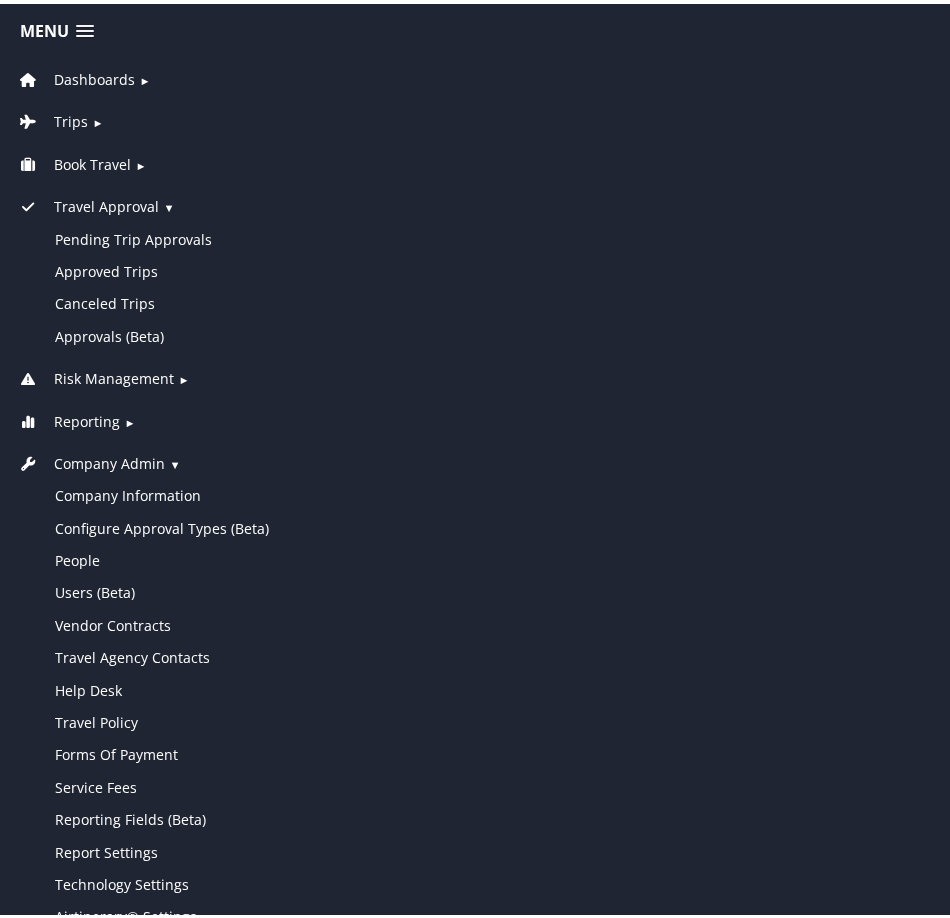 click on "Travel Approval ▼" at bounding box center (479, 198) 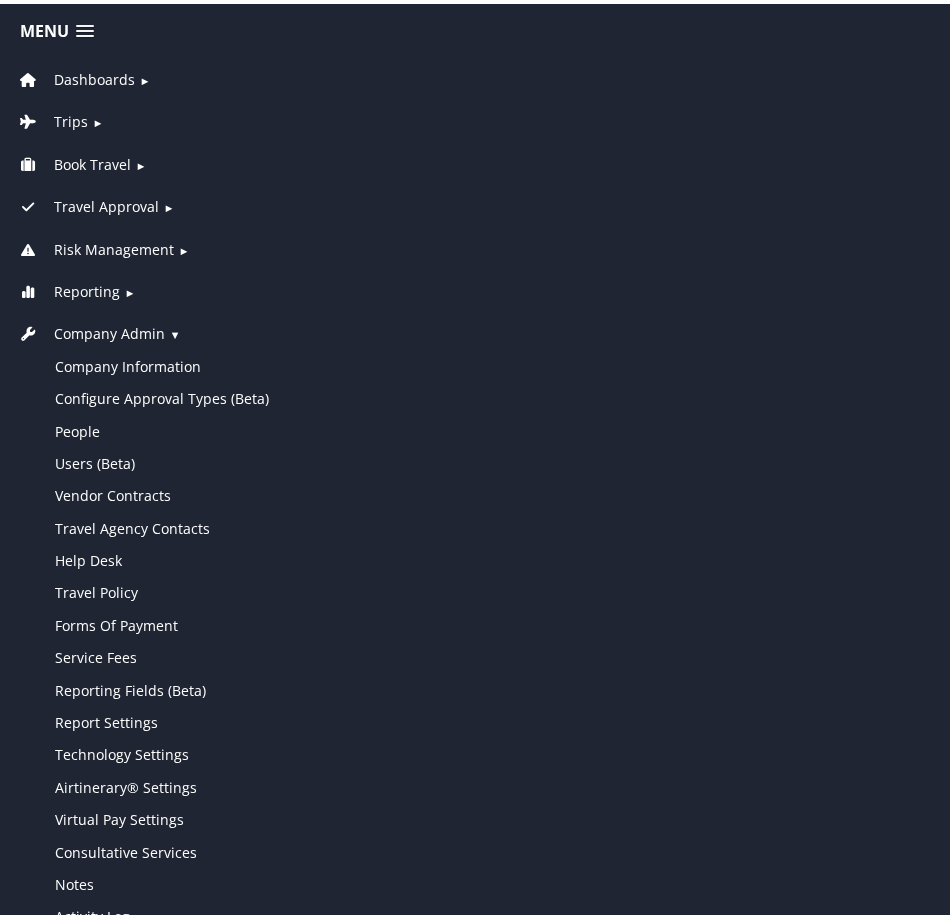 click on "Book Travel" at bounding box center (92, 161) 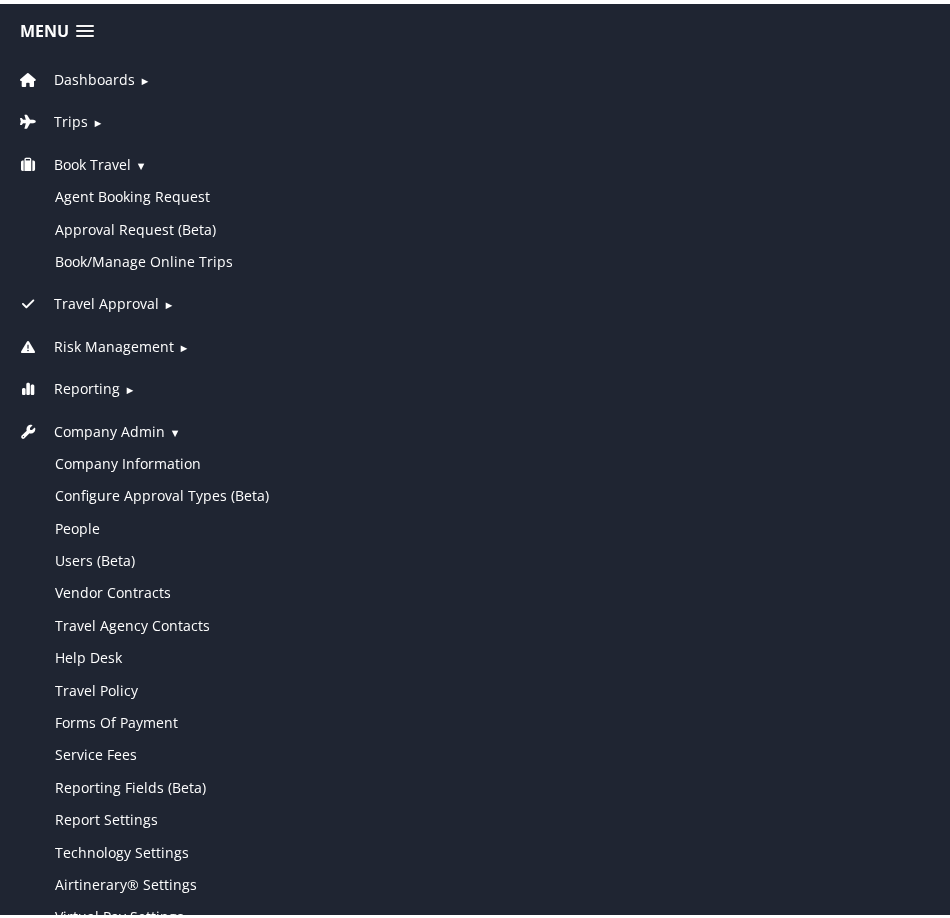 click on "Book Travel" at bounding box center (92, 161) 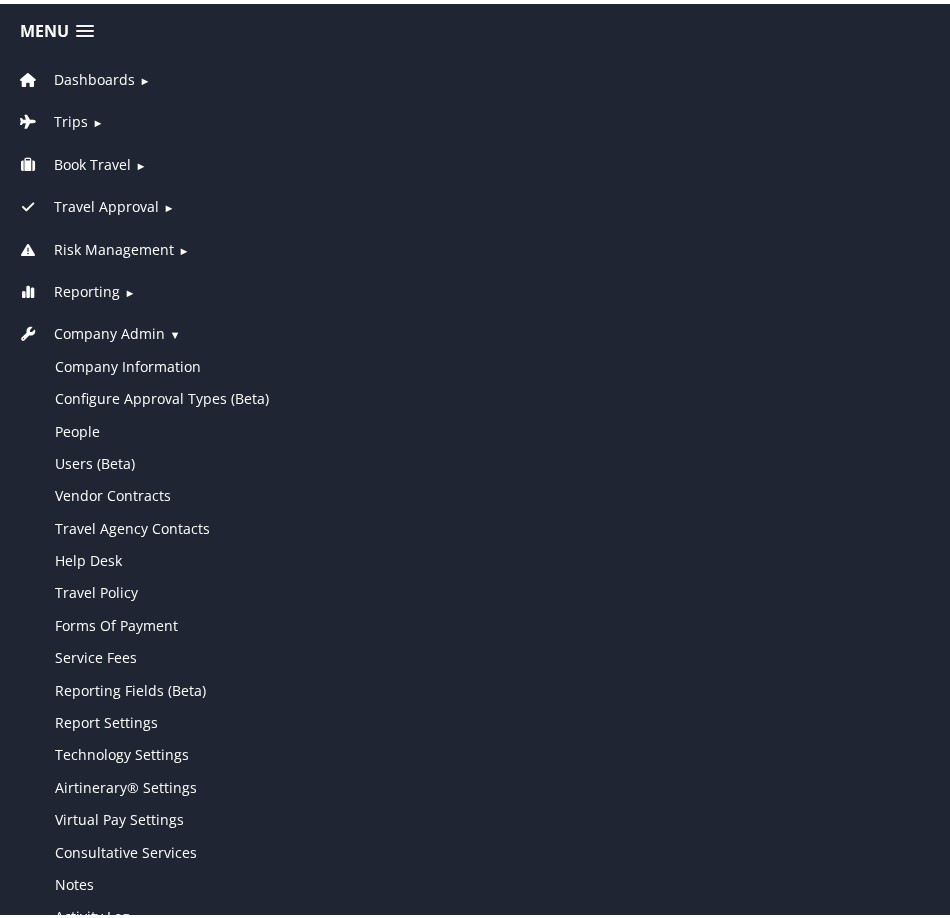 click on "►" at bounding box center [97, 118] 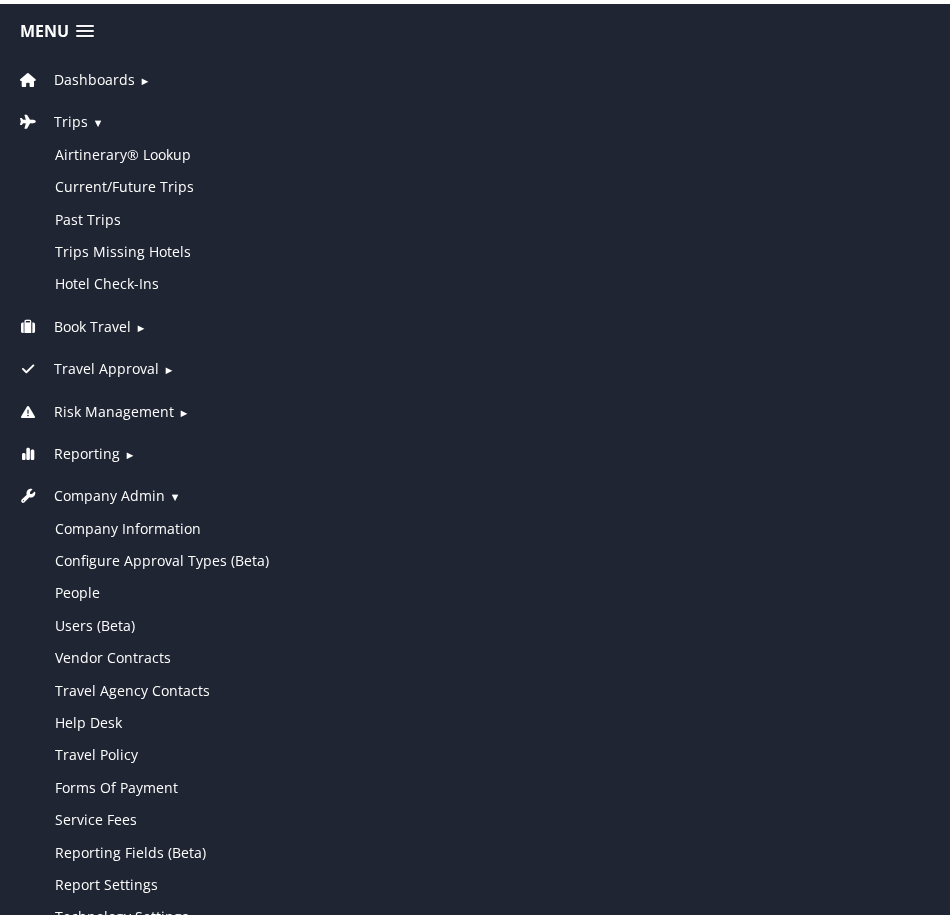 click on "Trips" at bounding box center (71, 118) 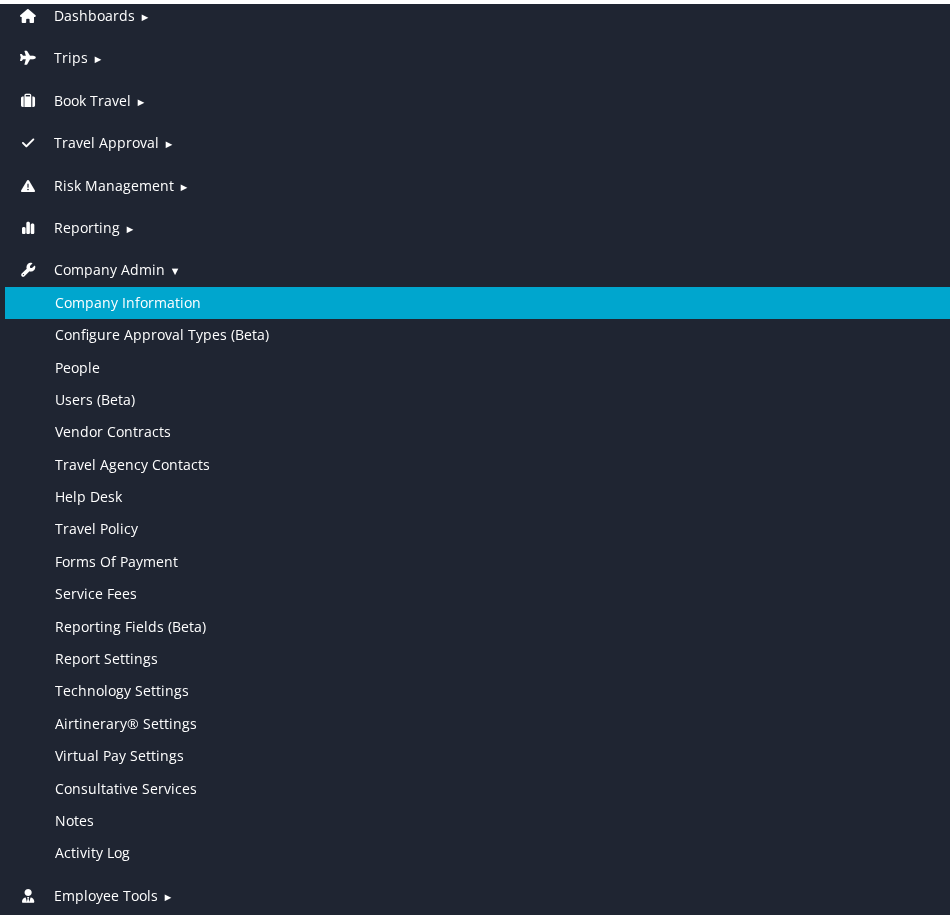 scroll, scrollTop: 100, scrollLeft: 0, axis: vertical 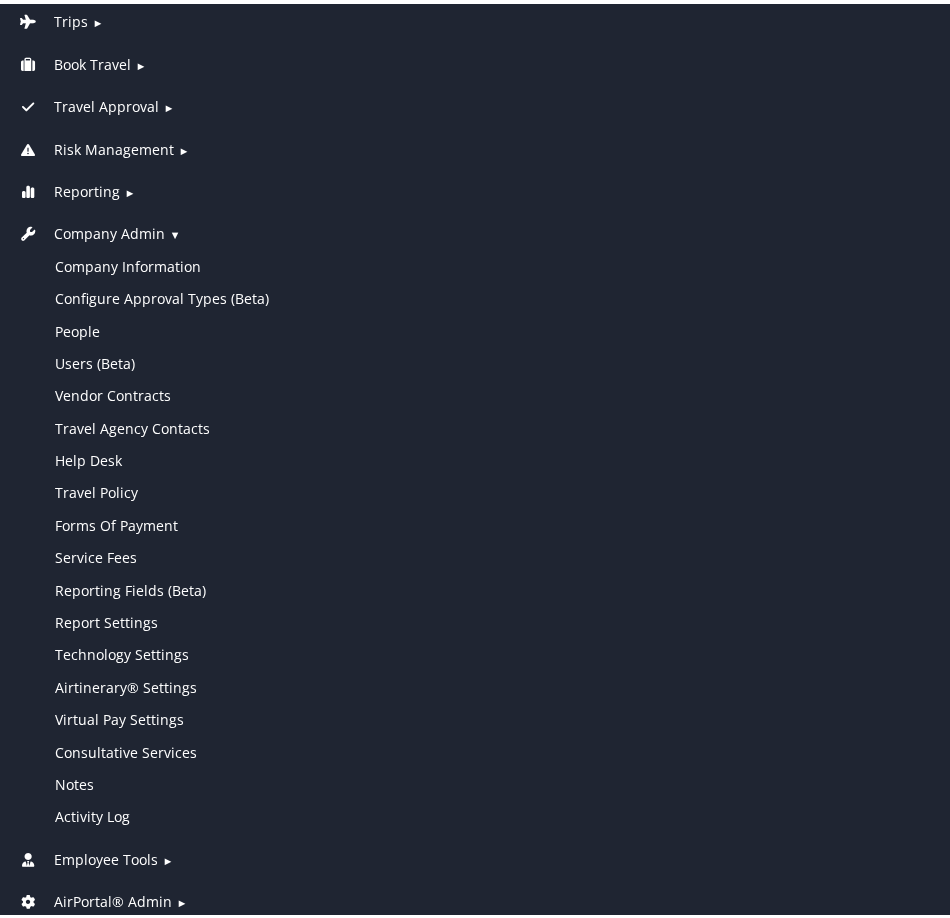 click on "Company Admin" at bounding box center (109, 230) 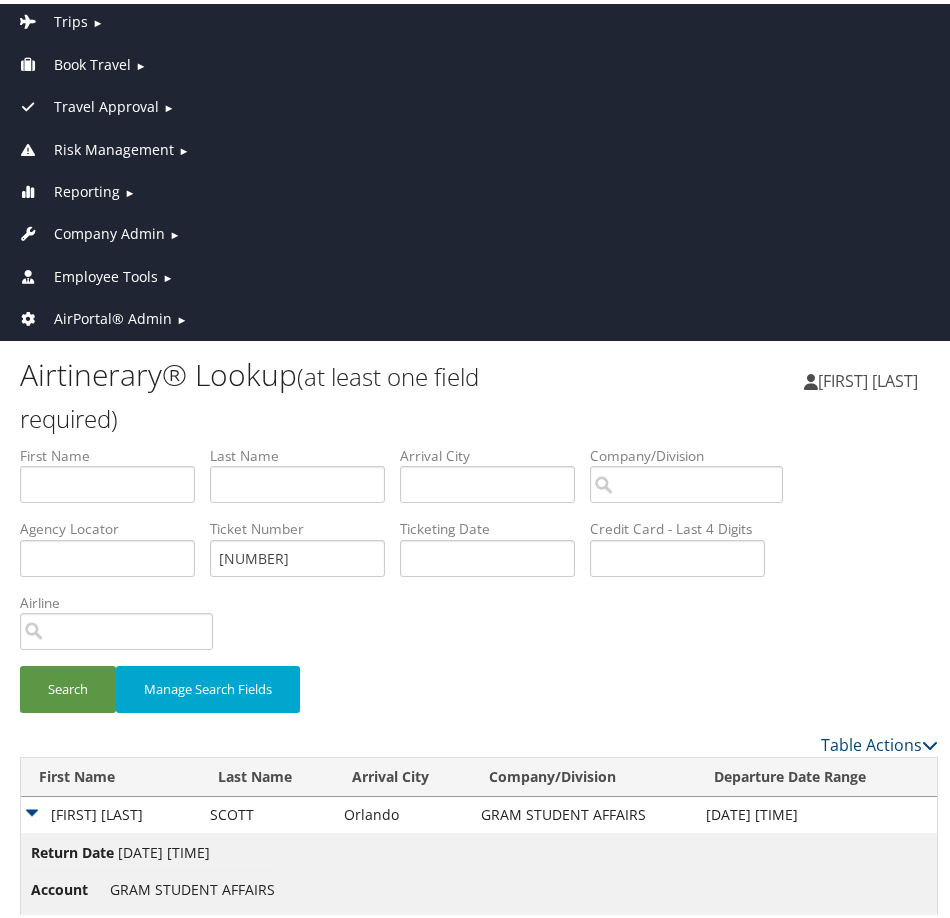 click on "Reporting" at bounding box center [87, 188] 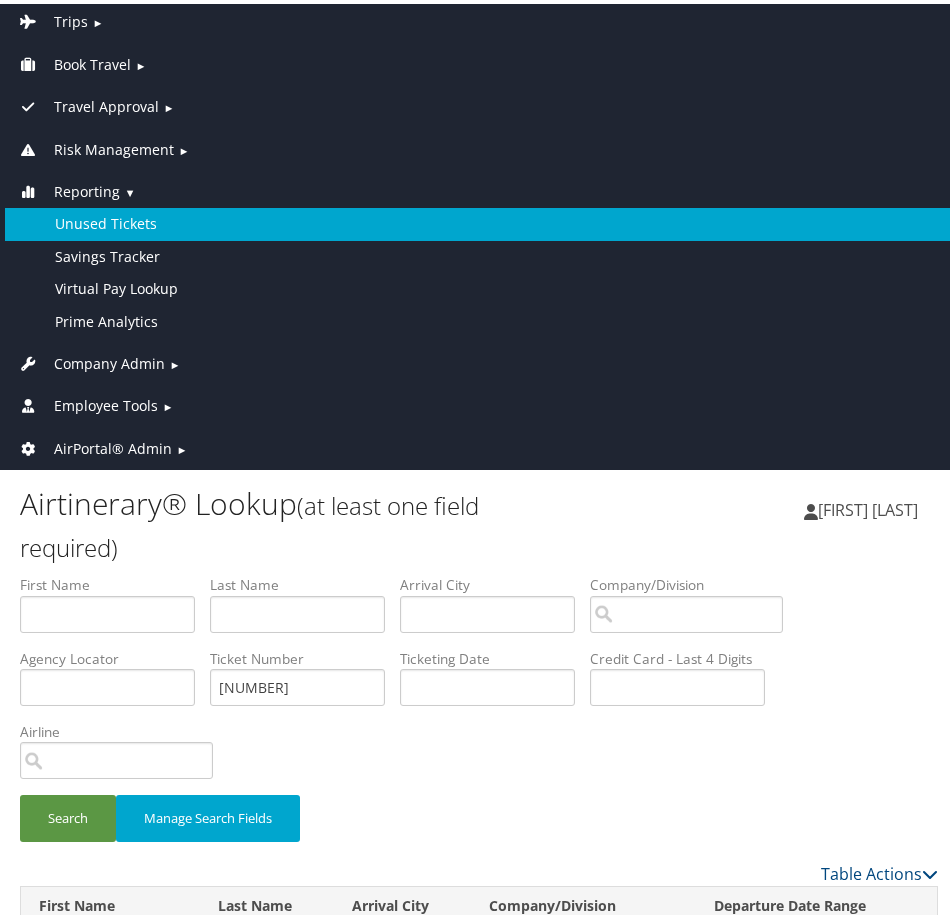 click on "Unused Tickets" at bounding box center [479, 220] 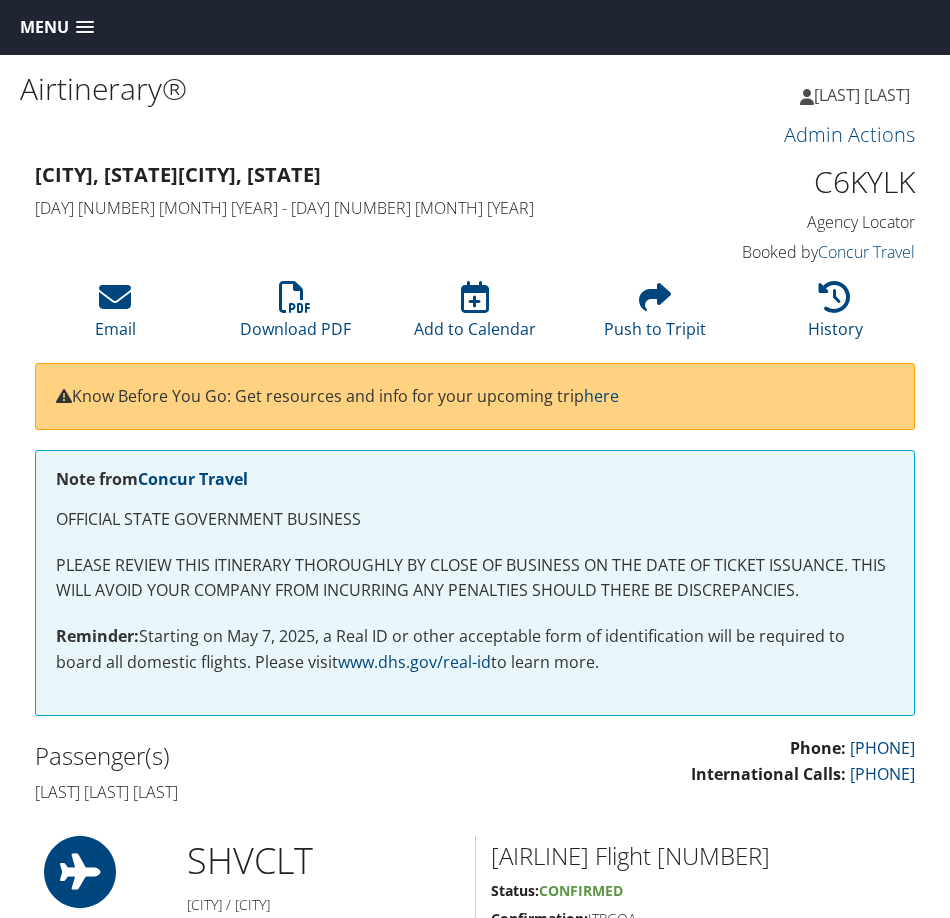 scroll, scrollTop: 0, scrollLeft: 0, axis: both 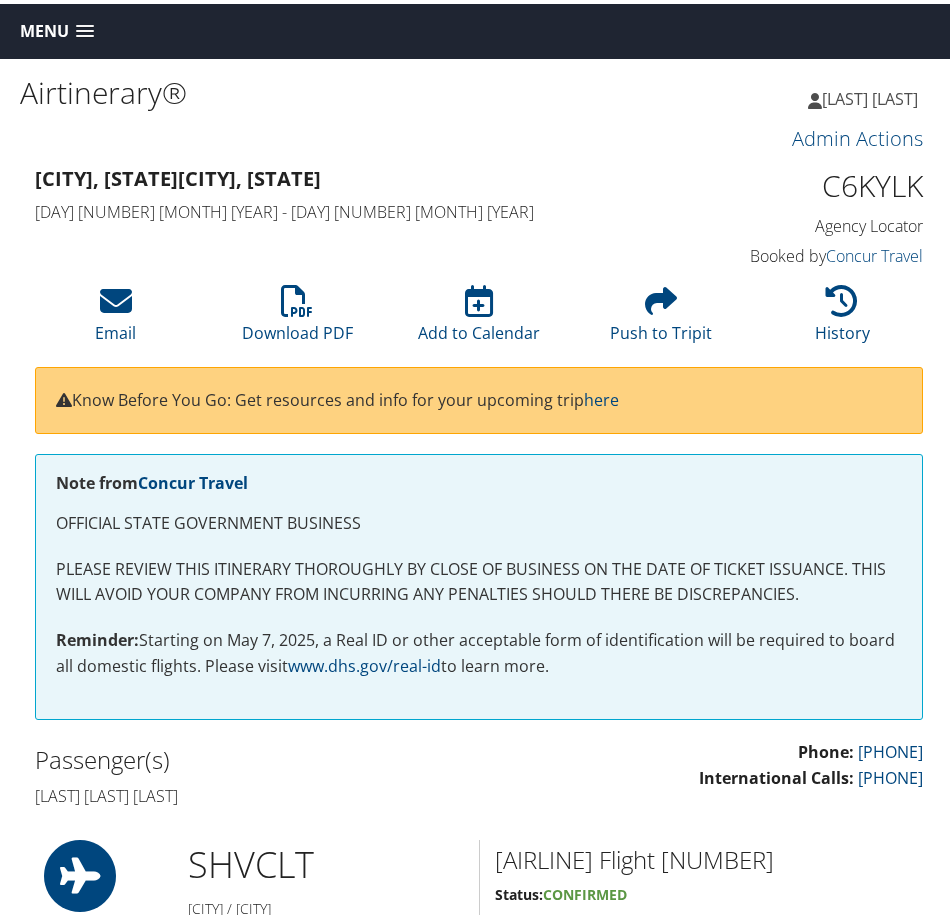 click on "Admin Actions" at bounding box center [479, 135] 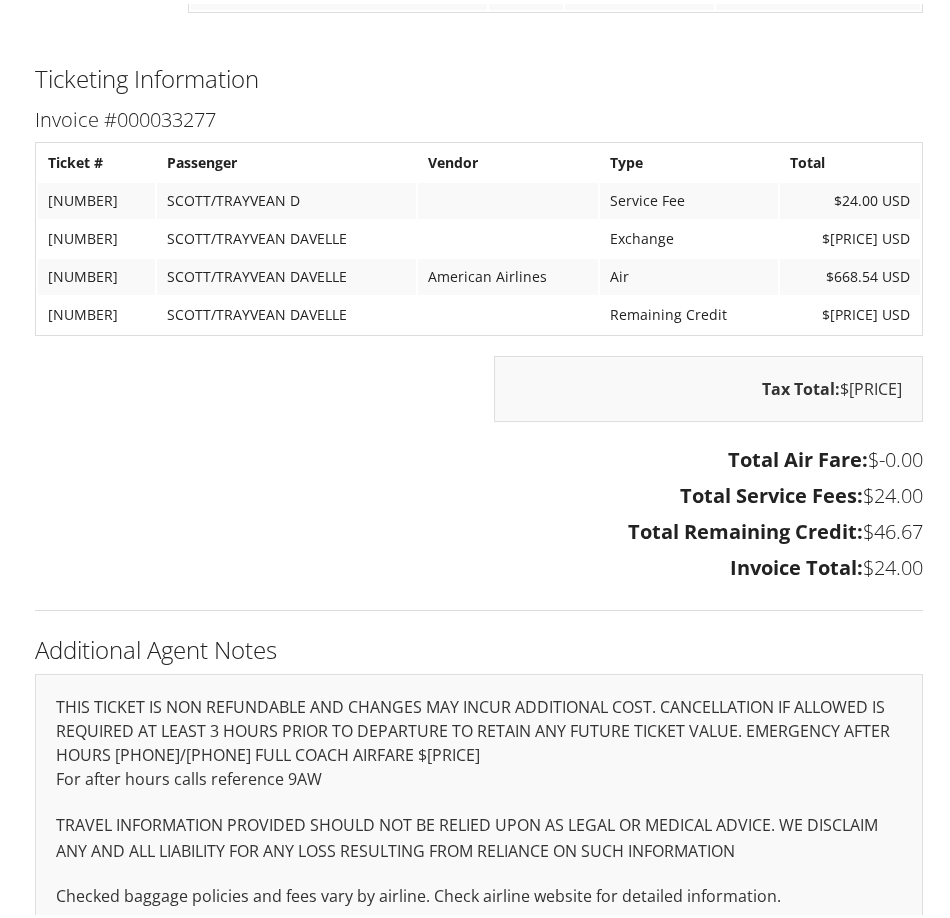 scroll, scrollTop: 6661, scrollLeft: 0, axis: vertical 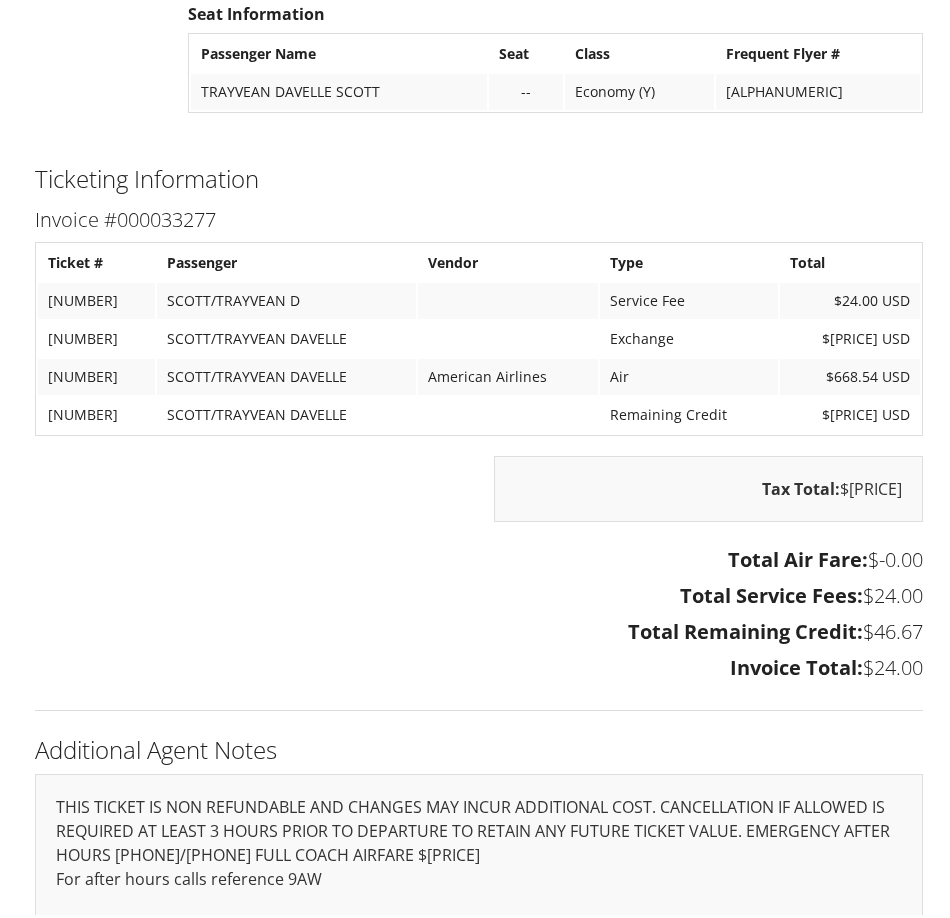 click on "Total Service Fees:  $[PRICE]" at bounding box center [479, 592] 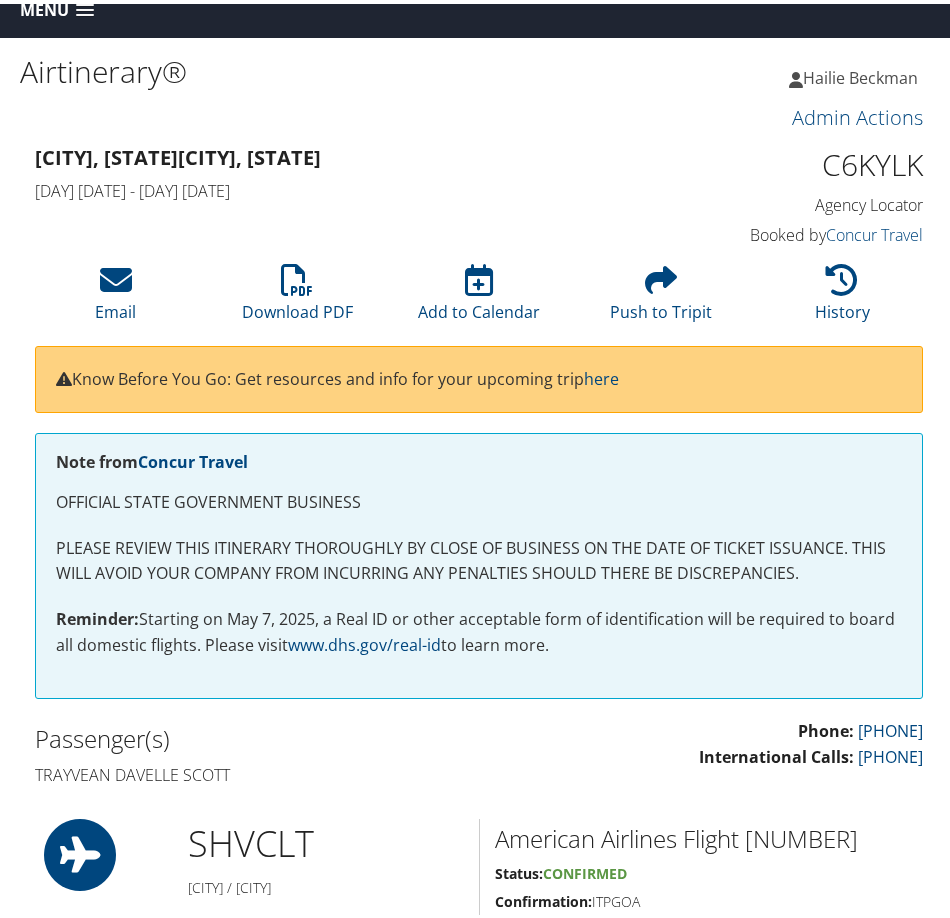 scroll, scrollTop: 0, scrollLeft: 0, axis: both 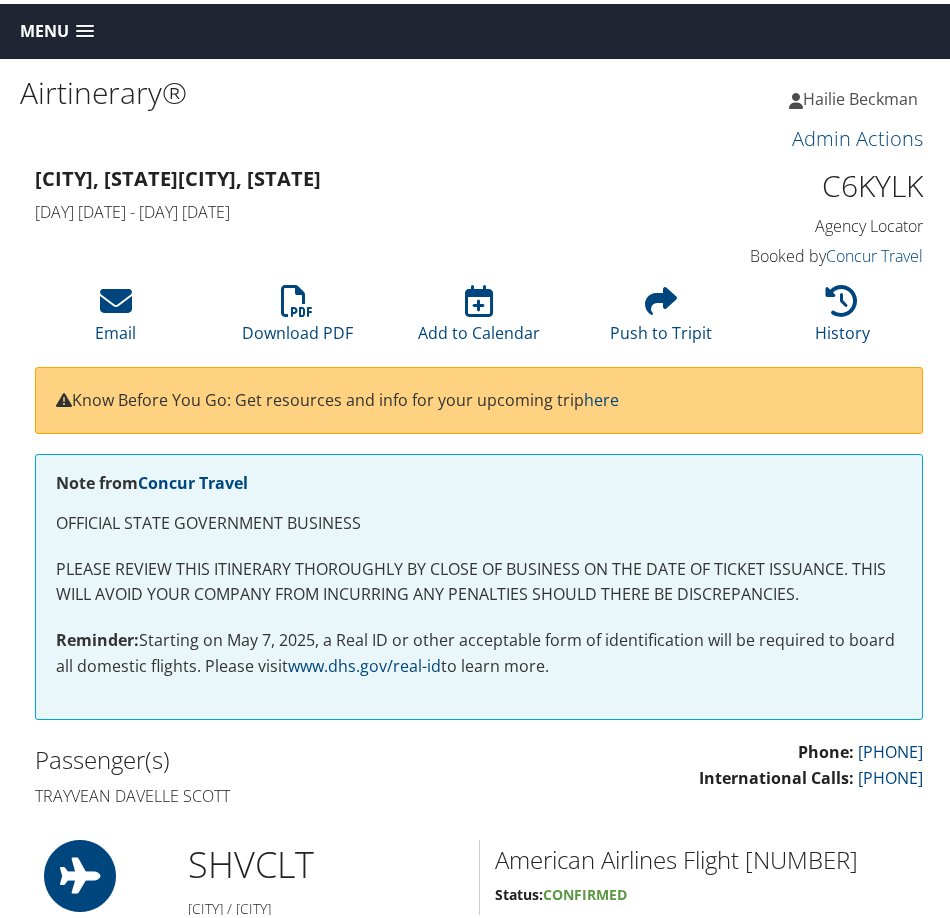 click on "C6KYLK" at bounding box center (785, 182) 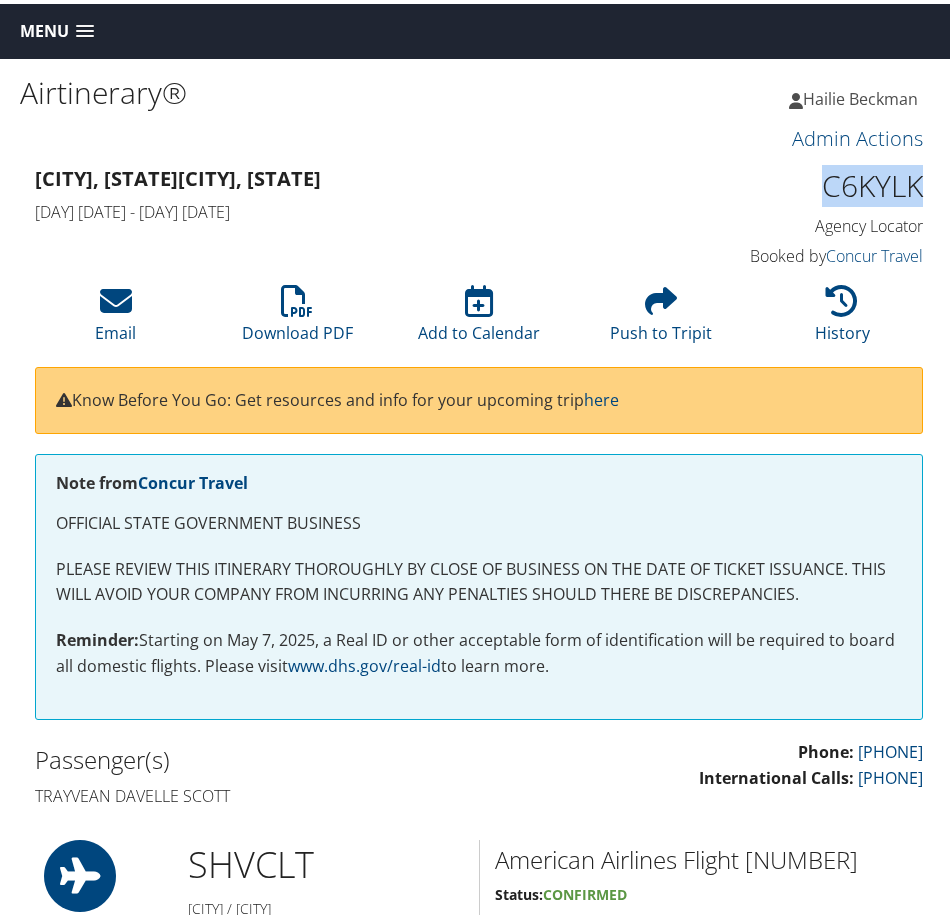click on "C6KYLK" at bounding box center (785, 182) 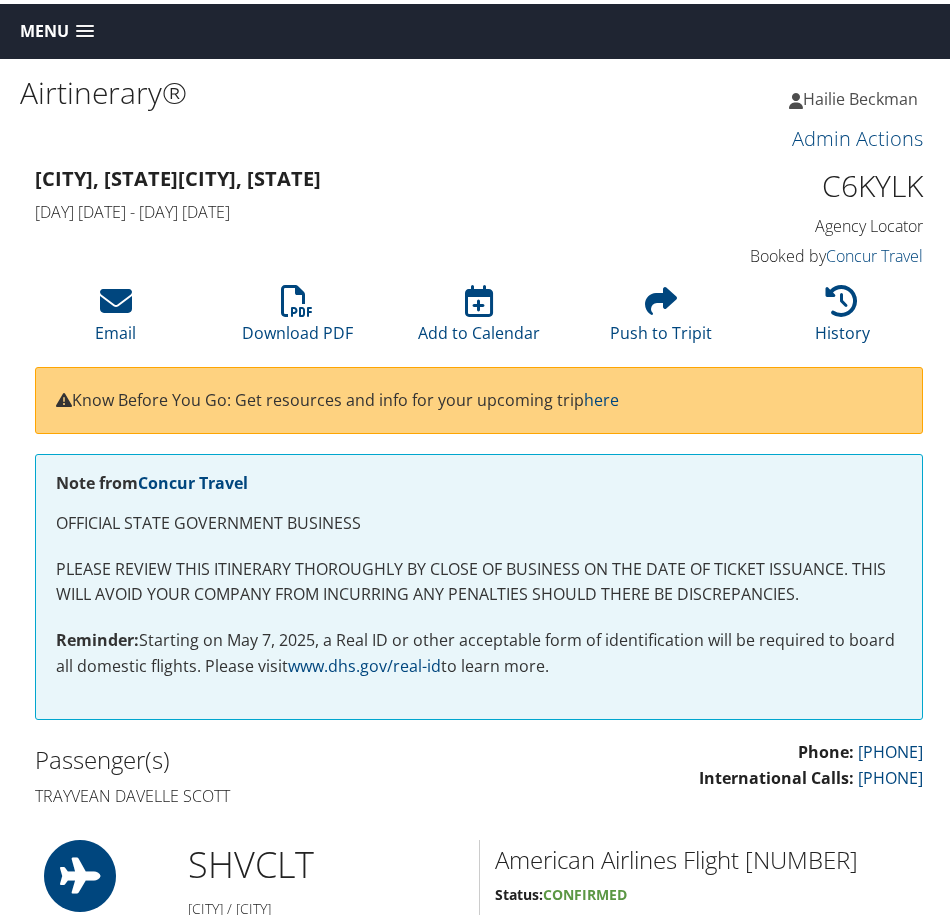 click on "Admin Actions" at bounding box center (479, 135) 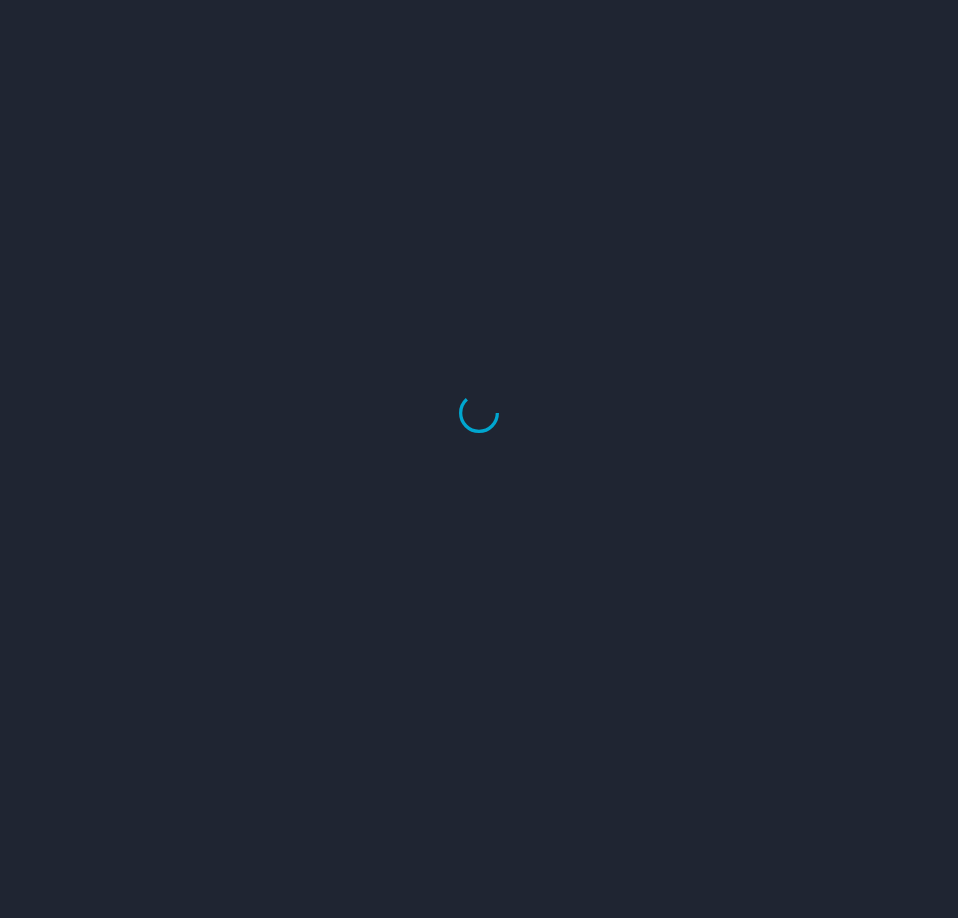 scroll, scrollTop: 0, scrollLeft: 0, axis: both 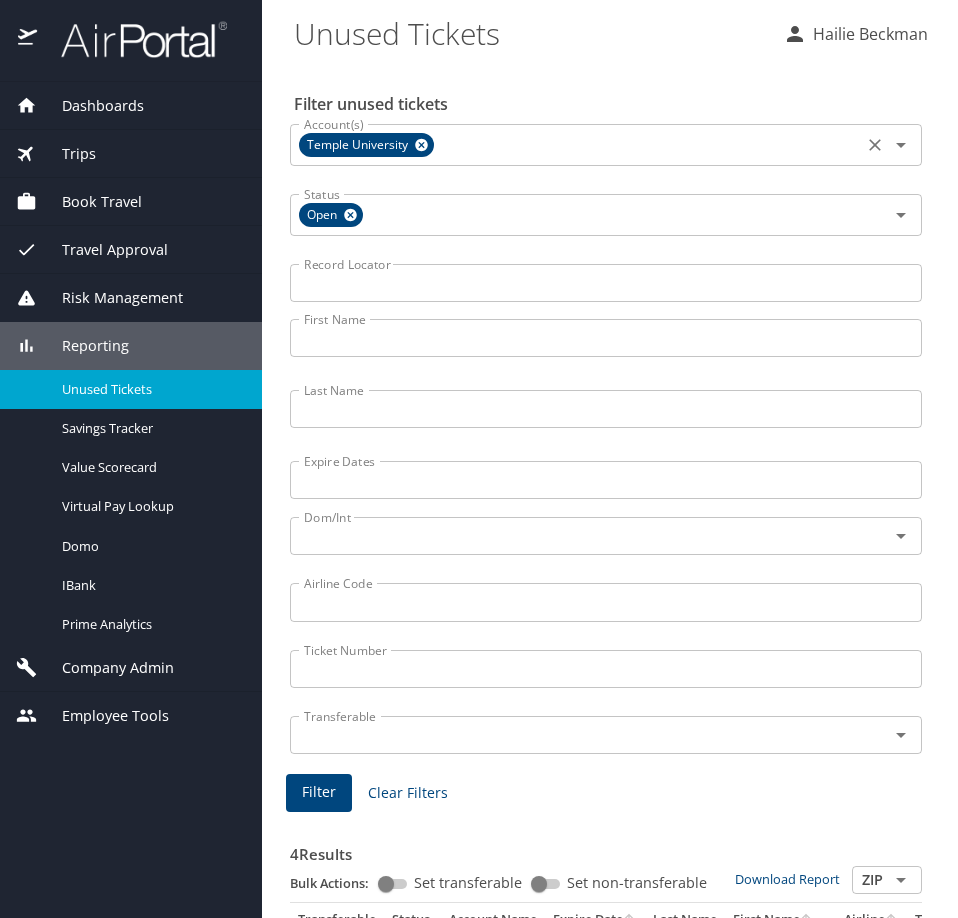 click 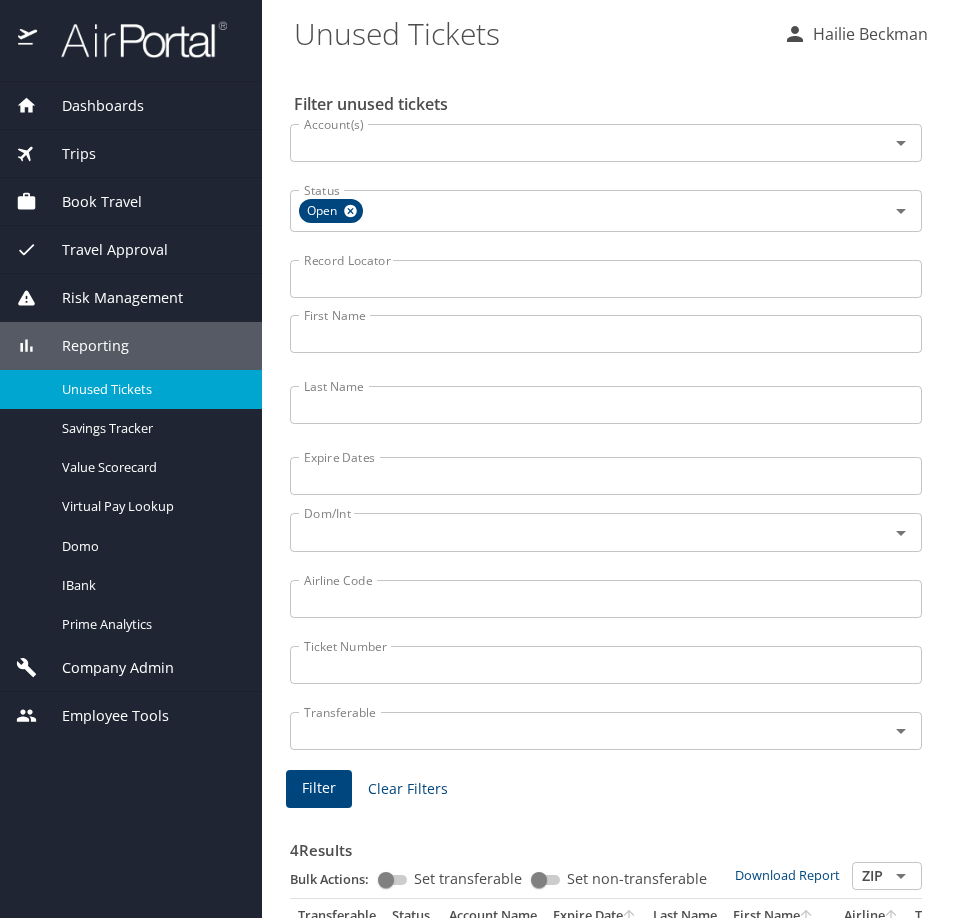 click on "Account(s)" at bounding box center (576, 143) 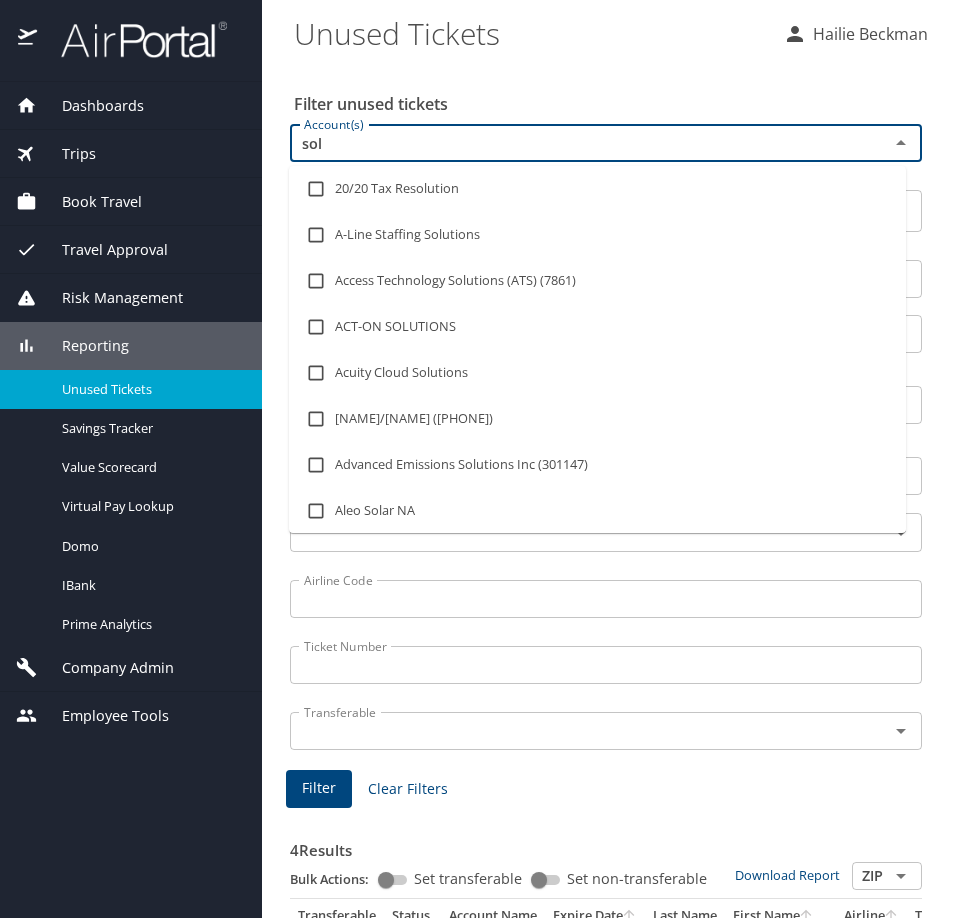 type on "sola" 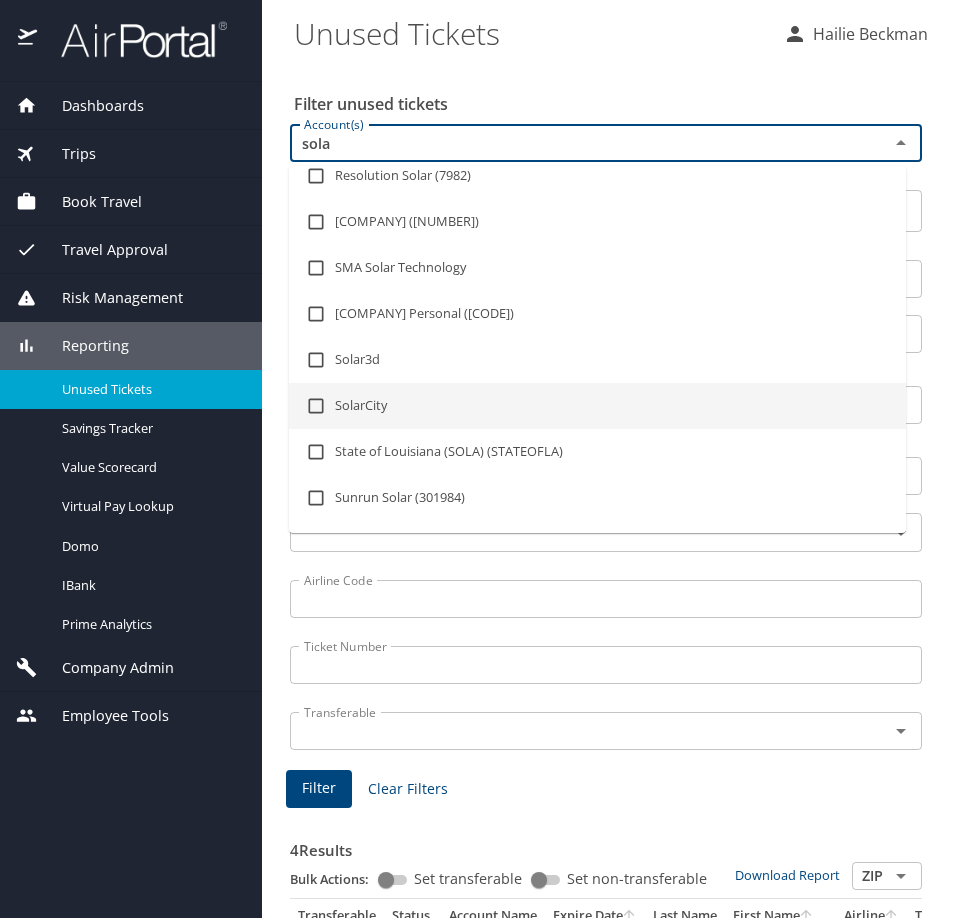 scroll, scrollTop: 600, scrollLeft: 0, axis: vertical 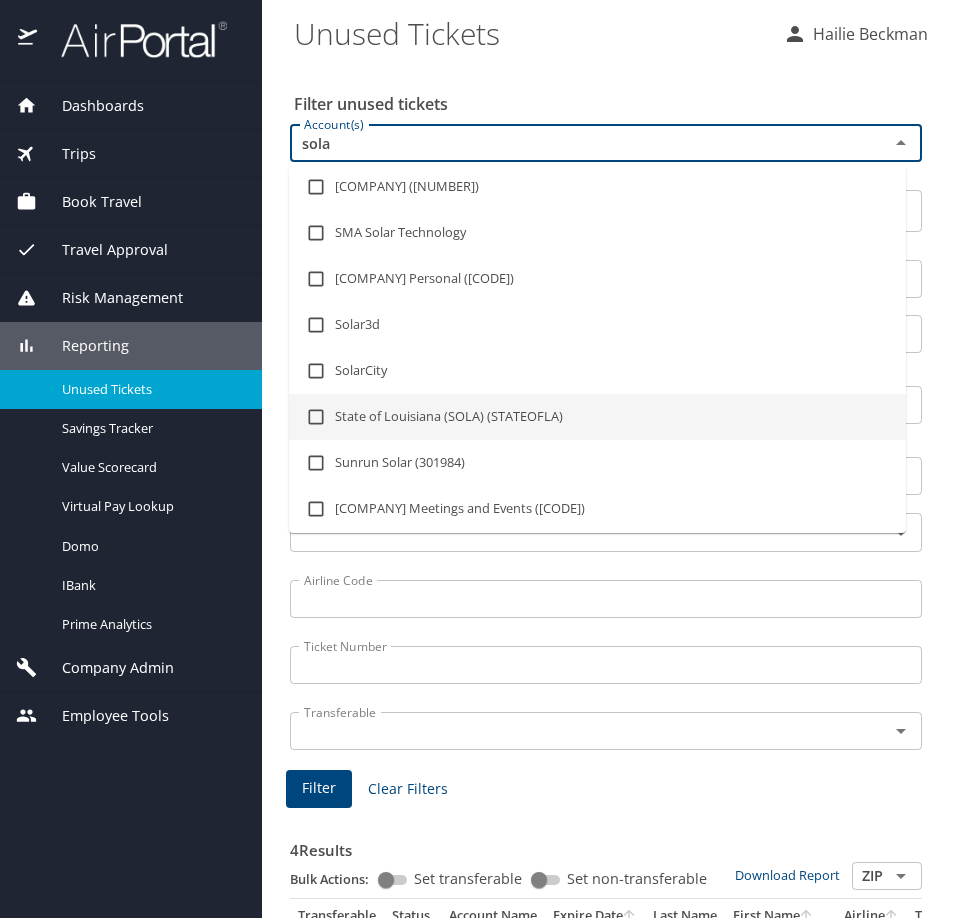 click at bounding box center [316, 417] 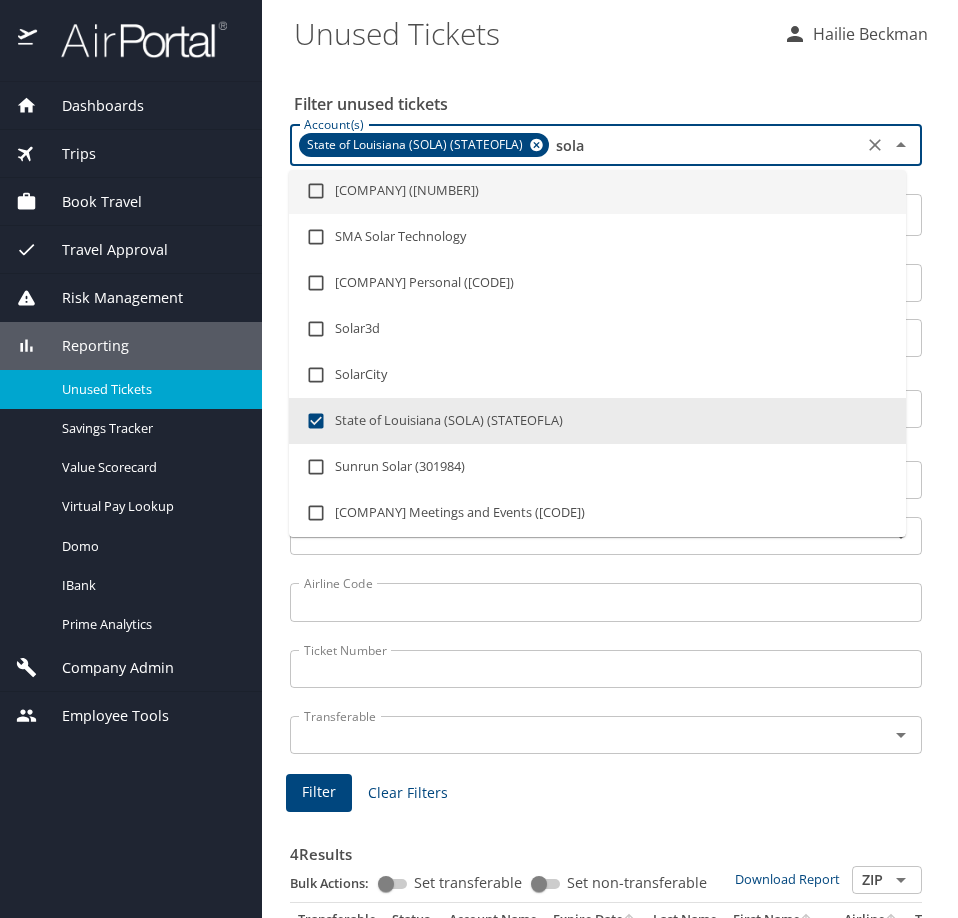 click on "sola" at bounding box center [704, 145] 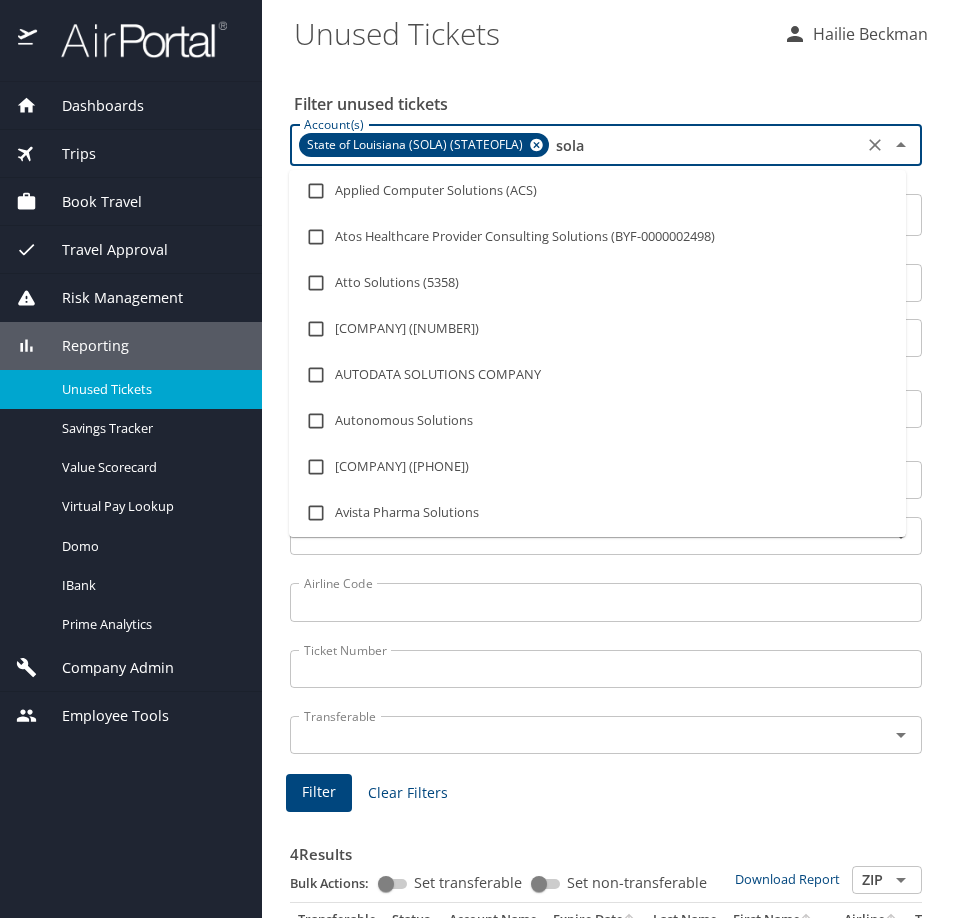 type on "sol" 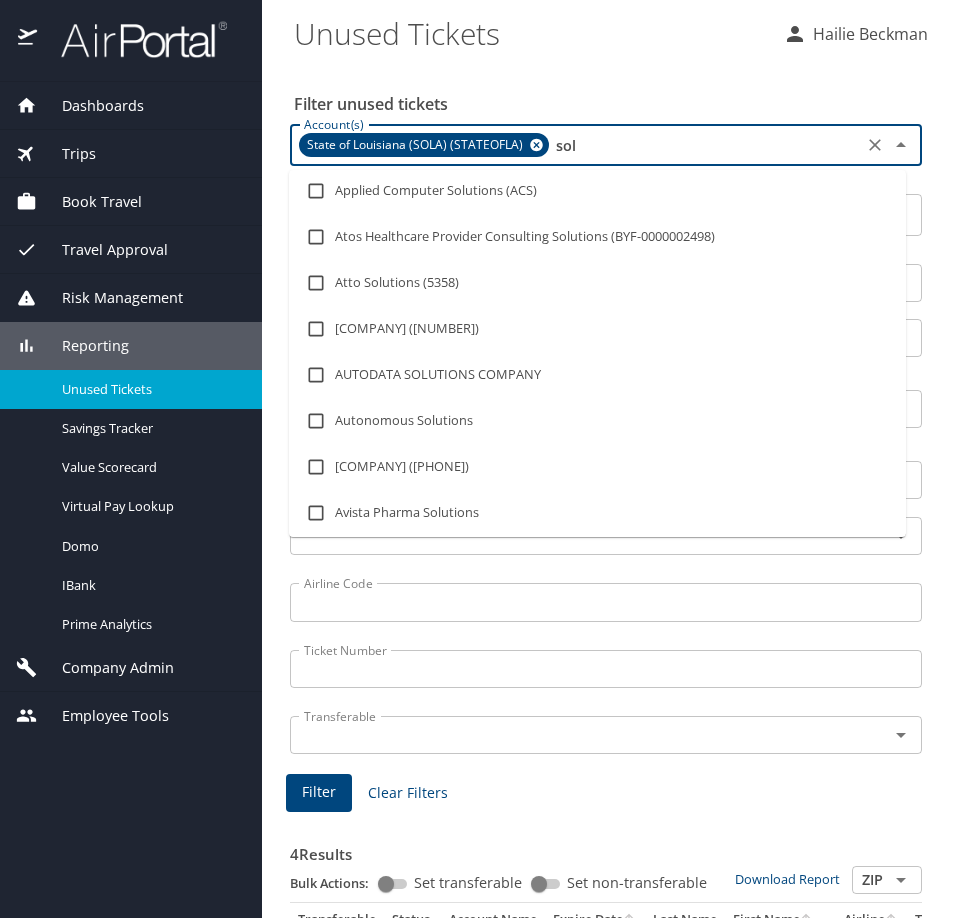 scroll, scrollTop: 0, scrollLeft: 0, axis: both 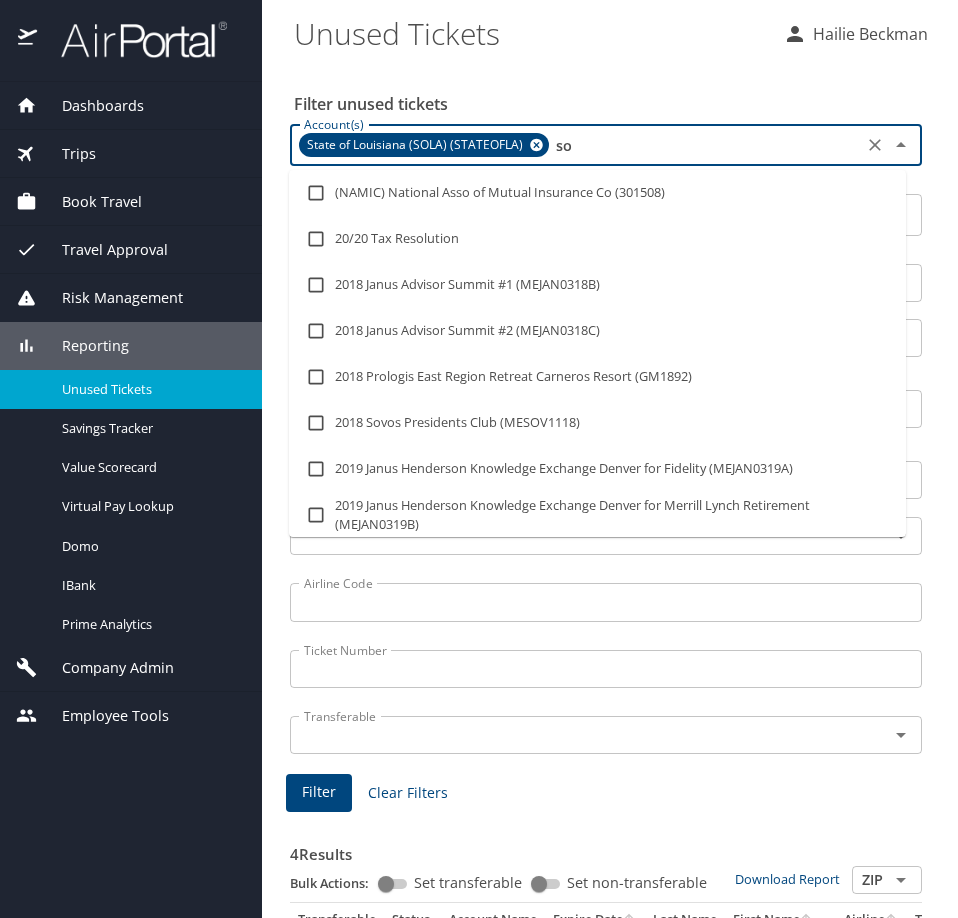 type on "s" 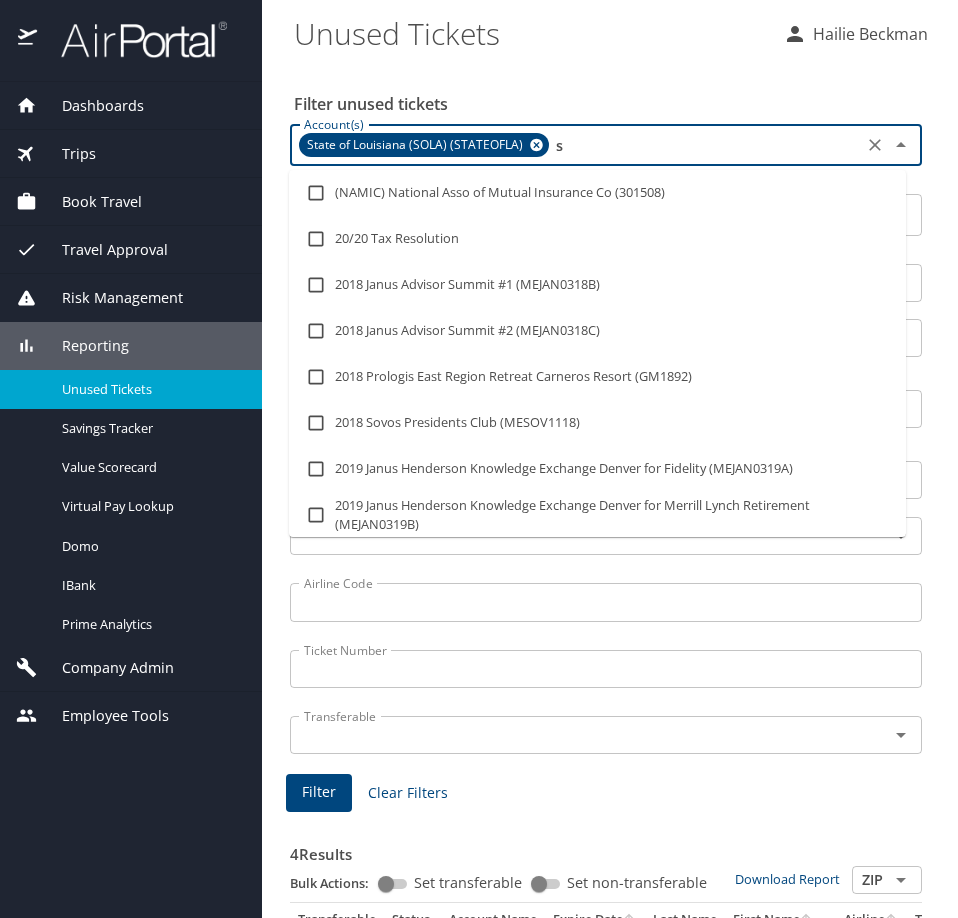 type 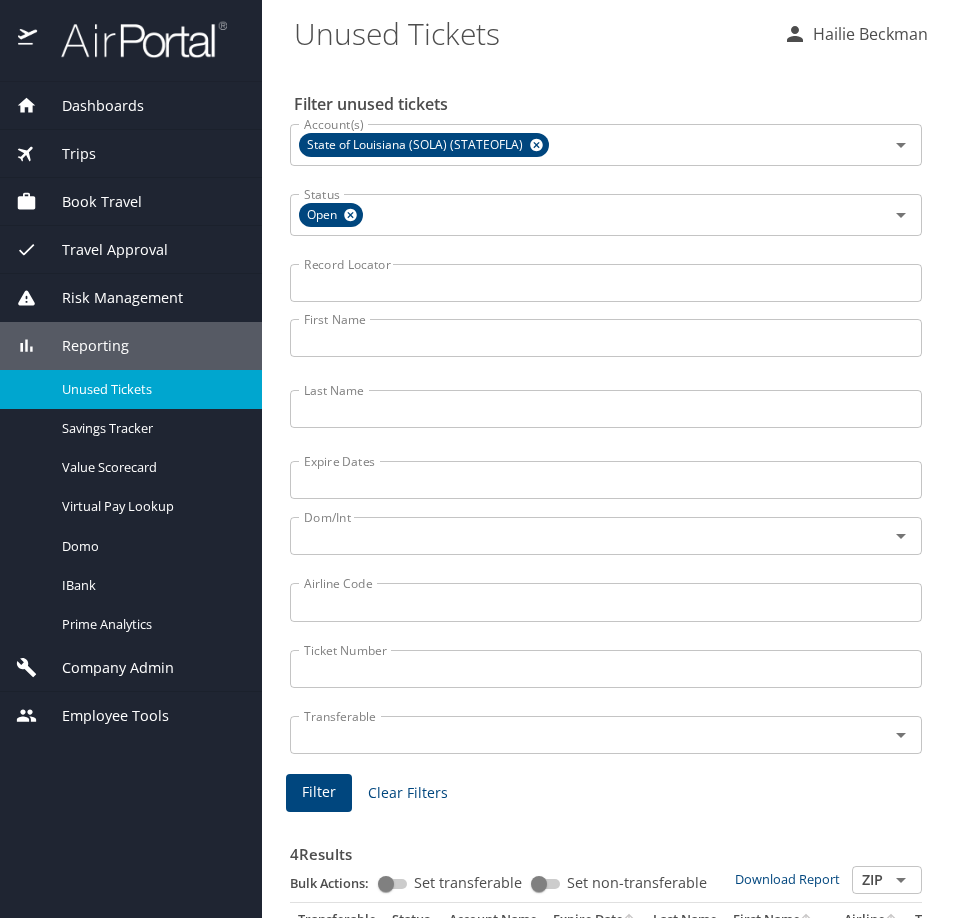 click on "Filter unused tickets" at bounding box center [610, 104] 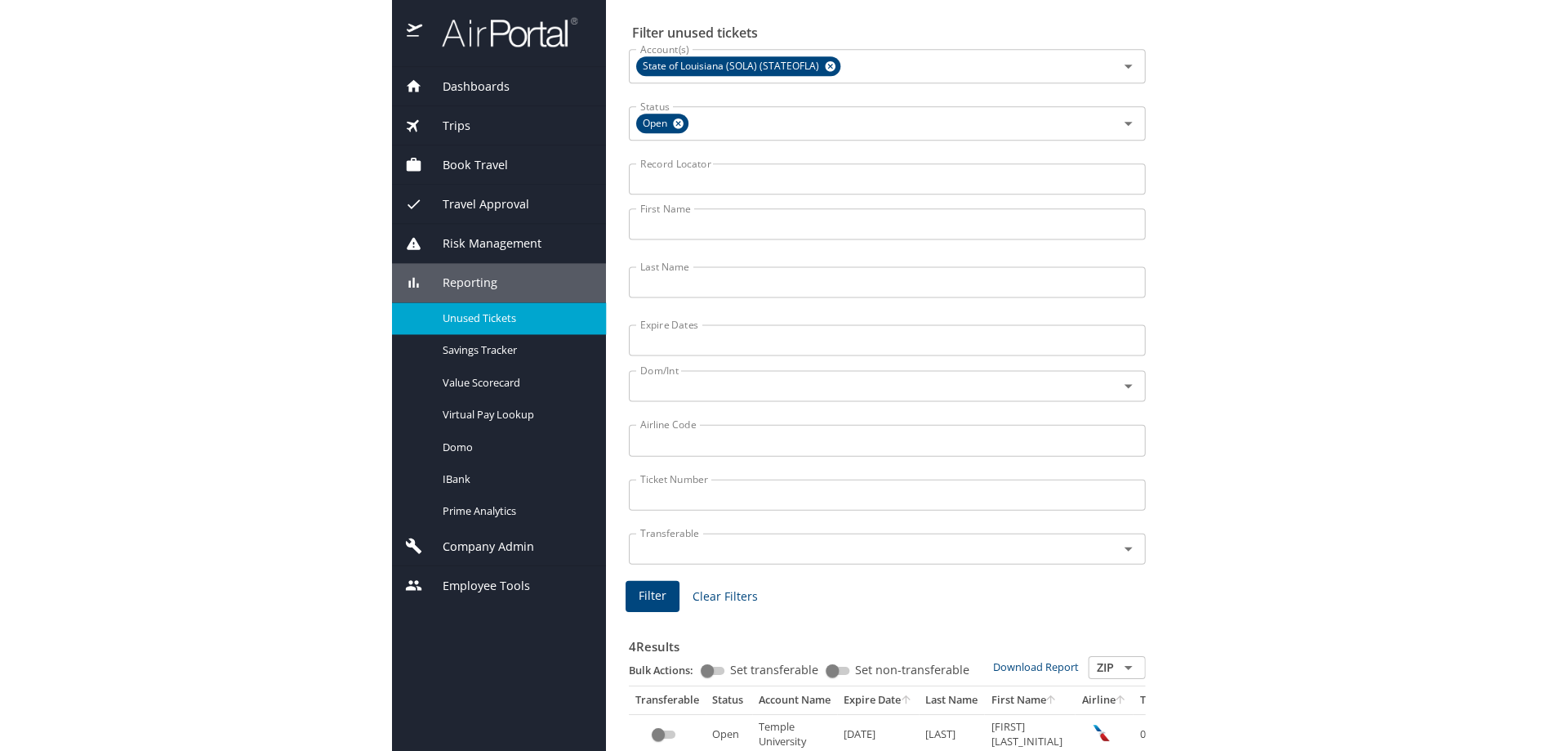 scroll, scrollTop: 82, scrollLeft: 0, axis: vertical 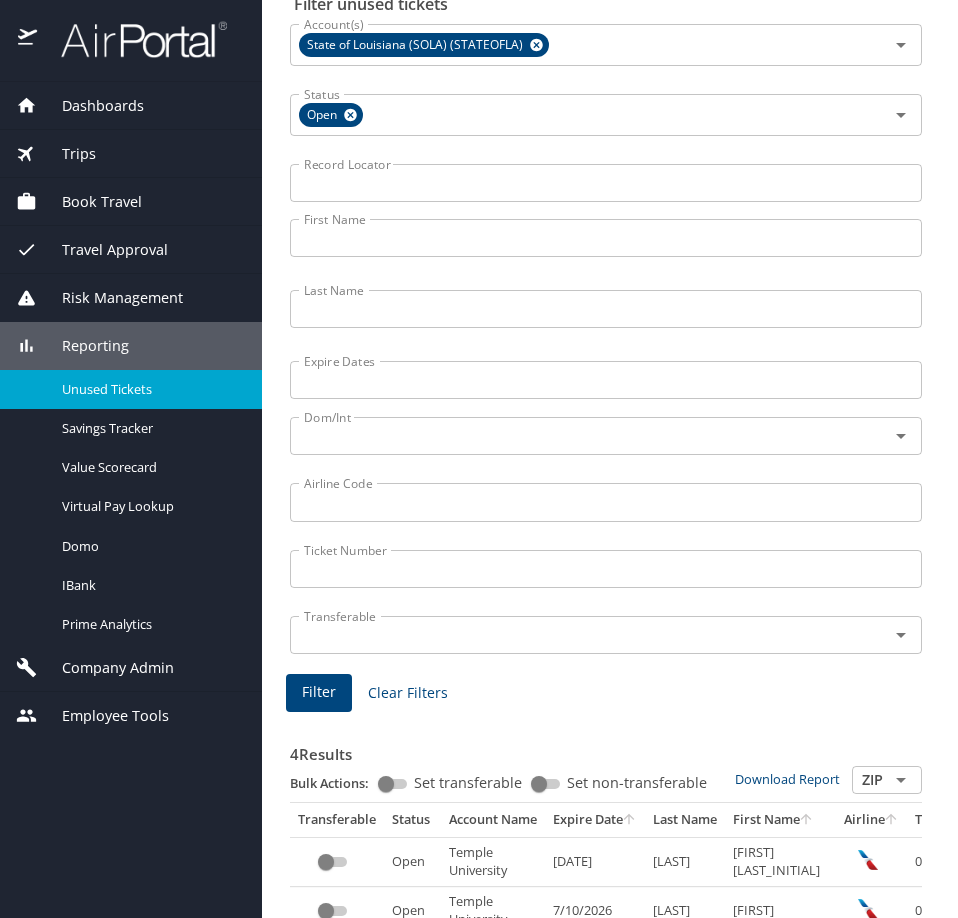 click on "Filter" at bounding box center (319, 693) 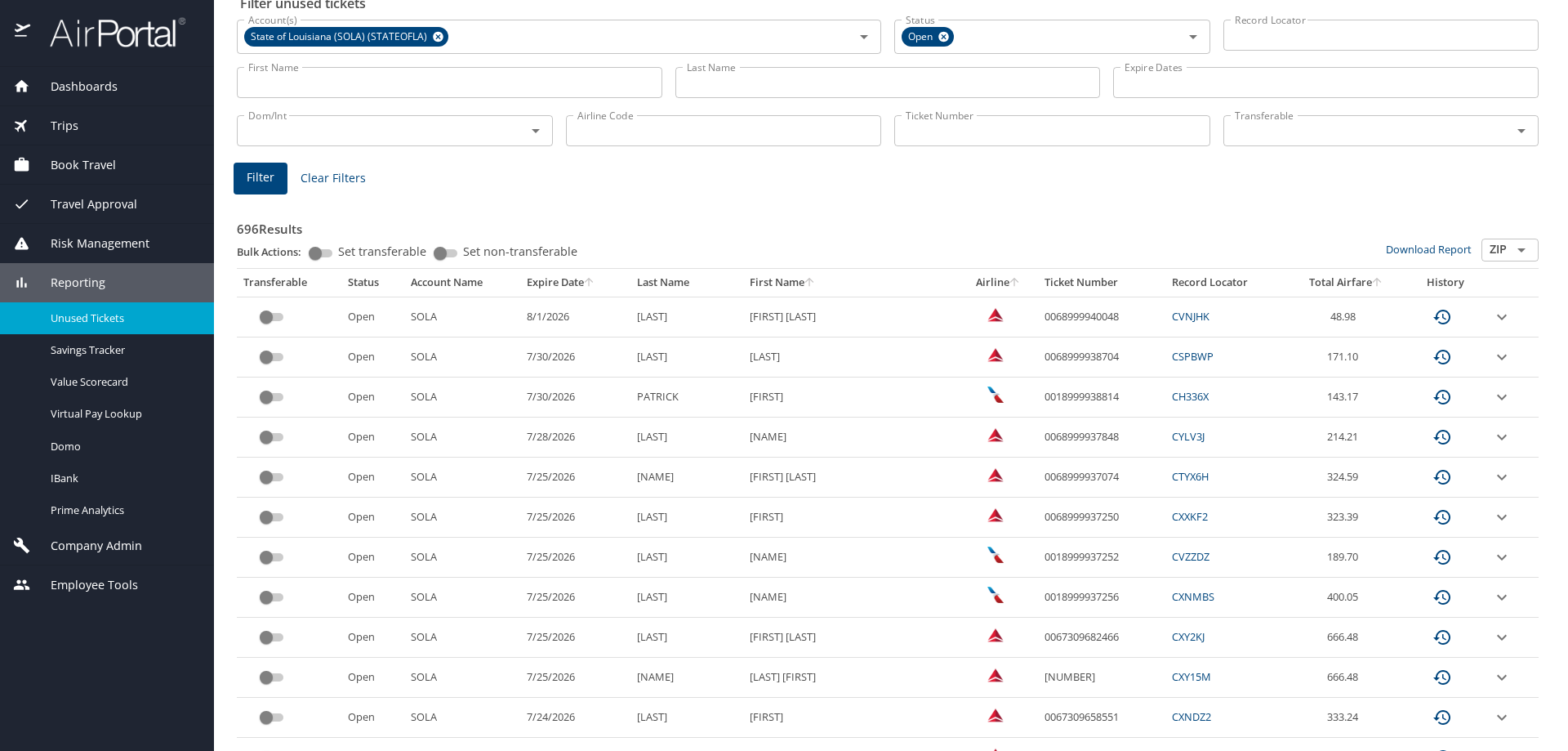click on "Airline Code" at bounding box center [724, 131] 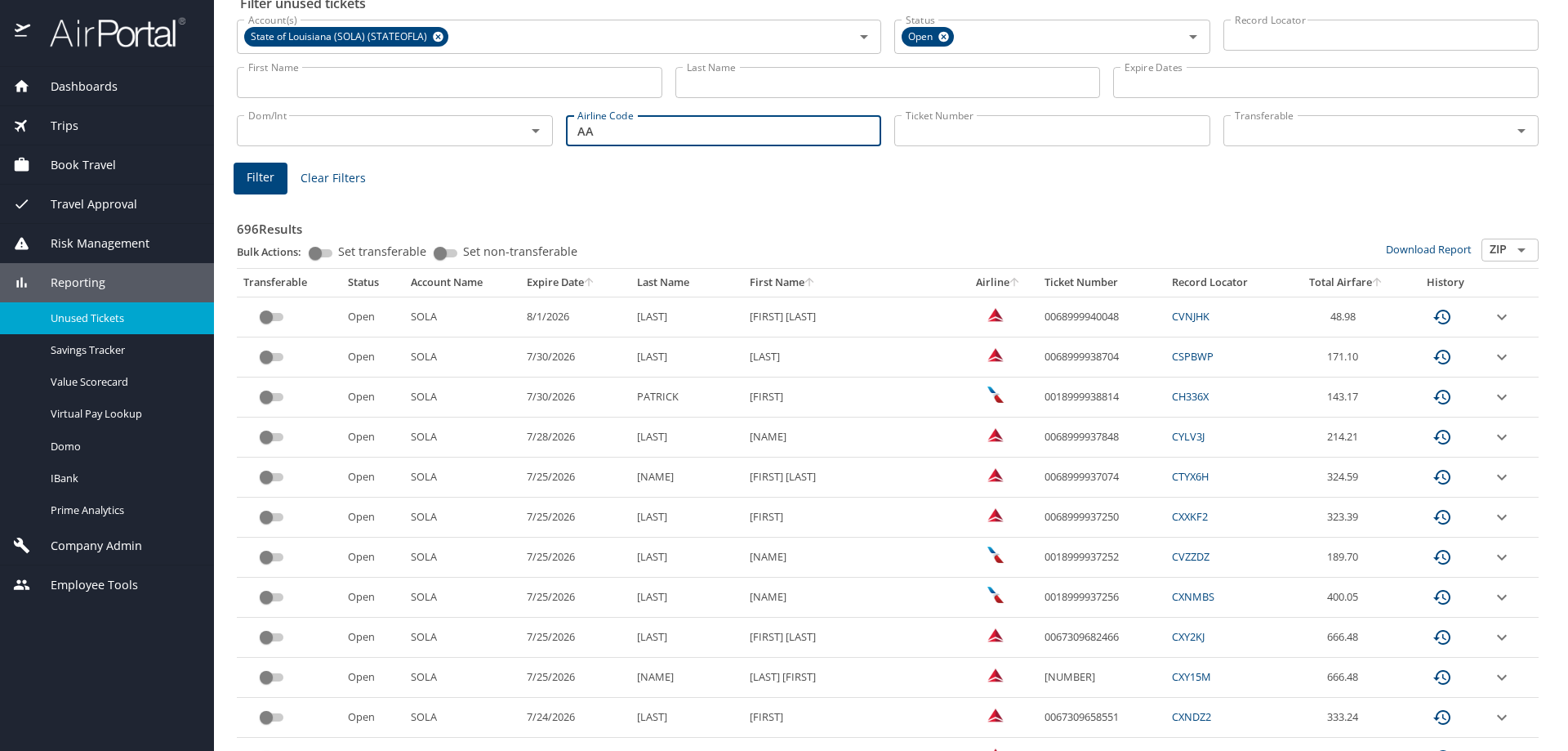 type on "AA" 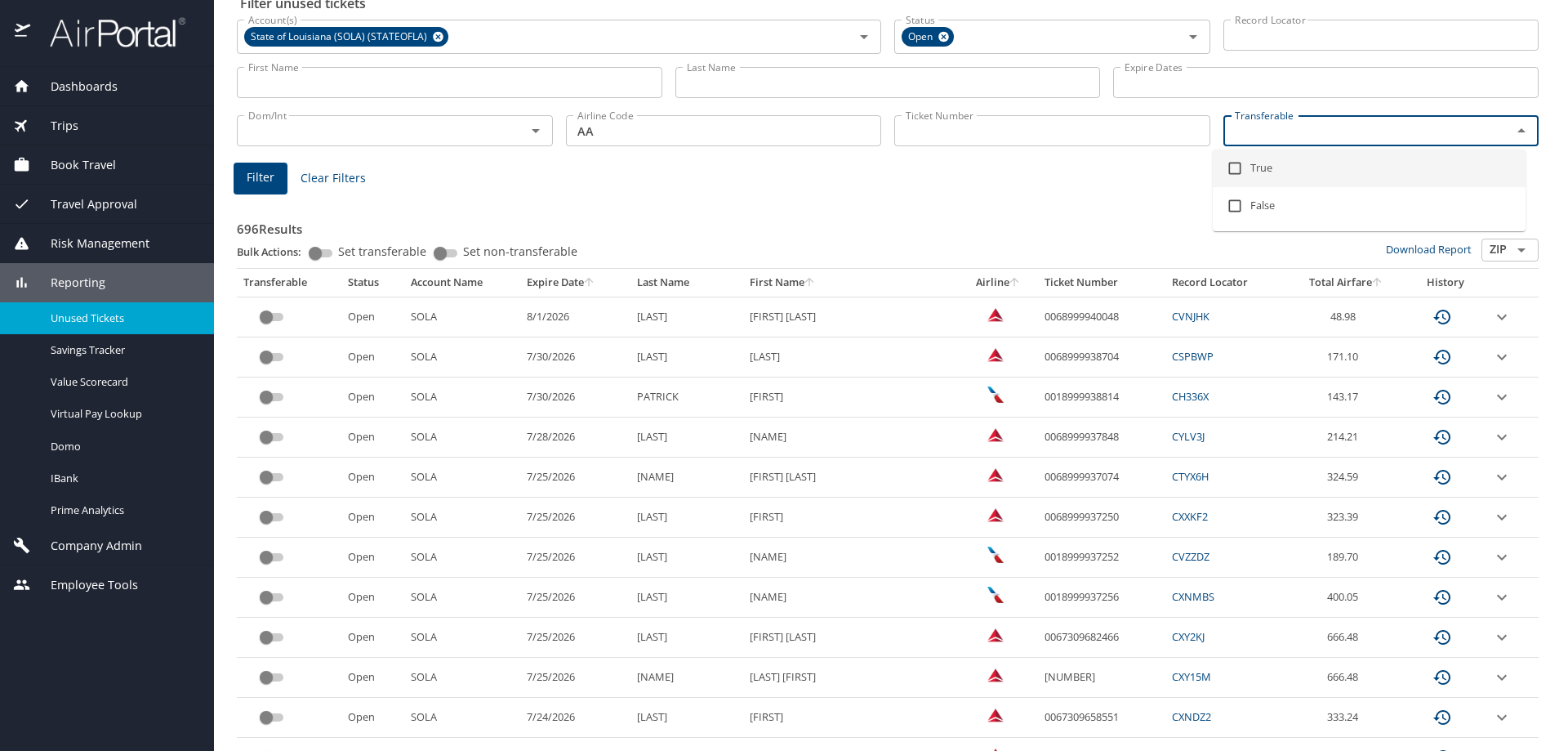 click on "True" at bounding box center (1369, 168) 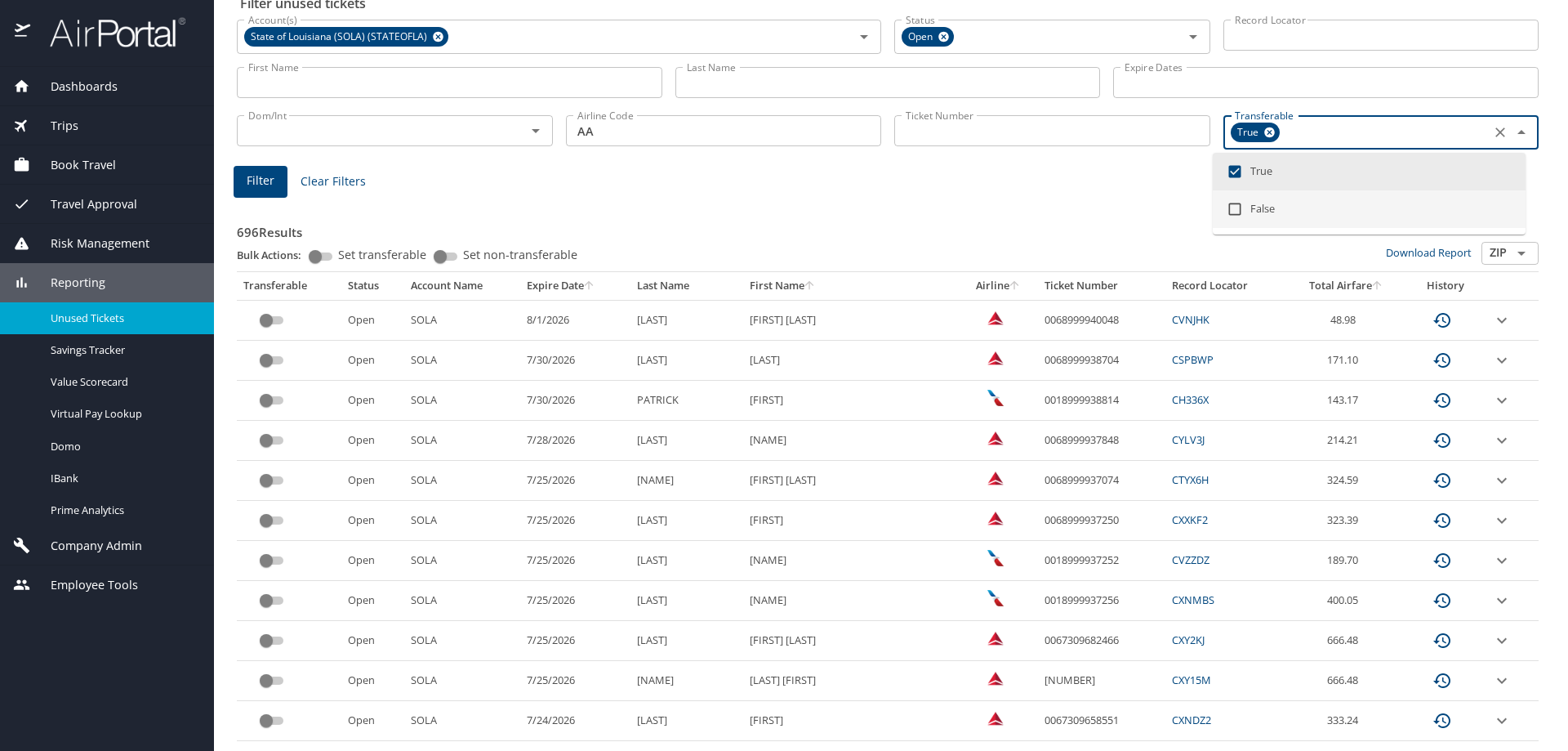 click on "Filter" at bounding box center [261, 181] 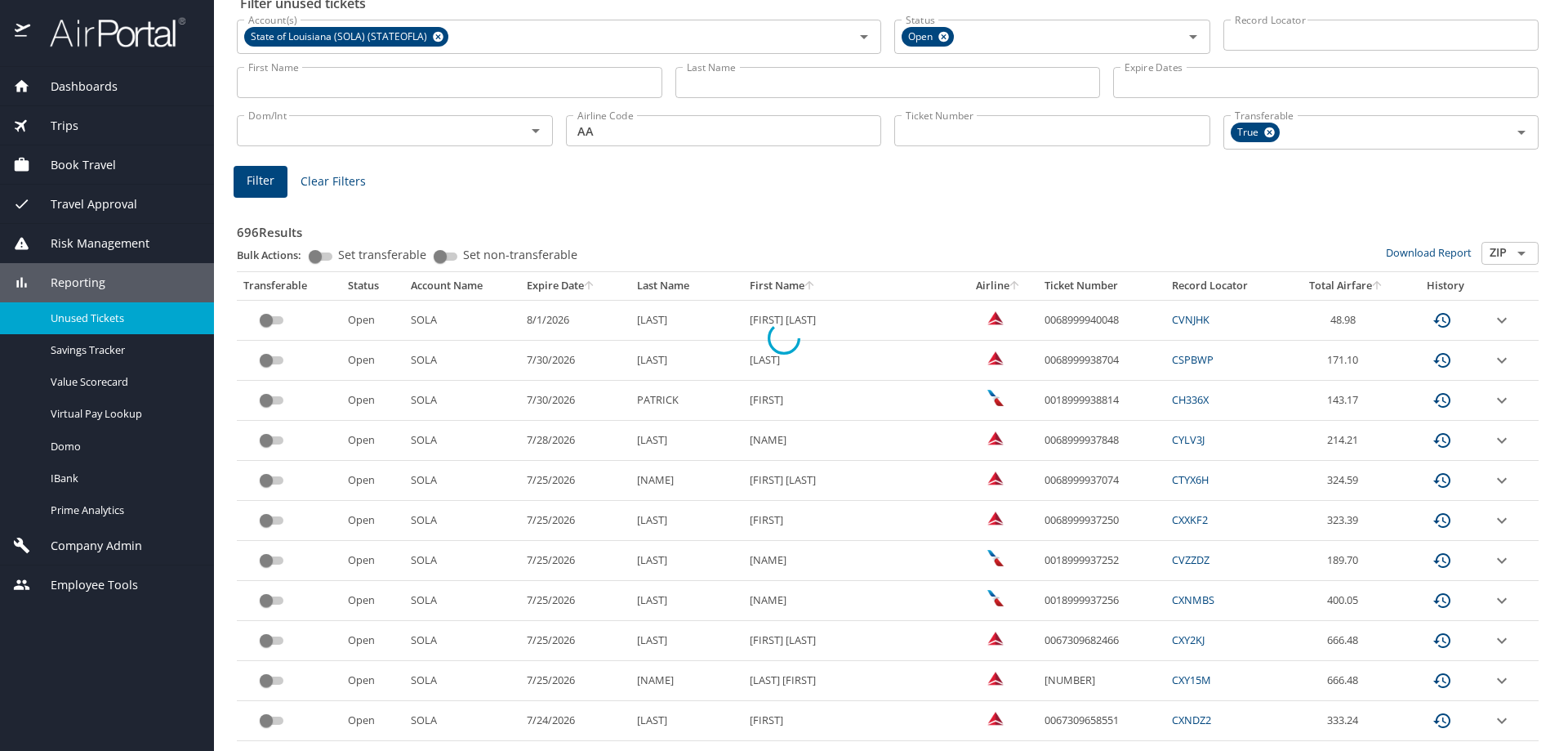 scroll, scrollTop: 0, scrollLeft: 0, axis: both 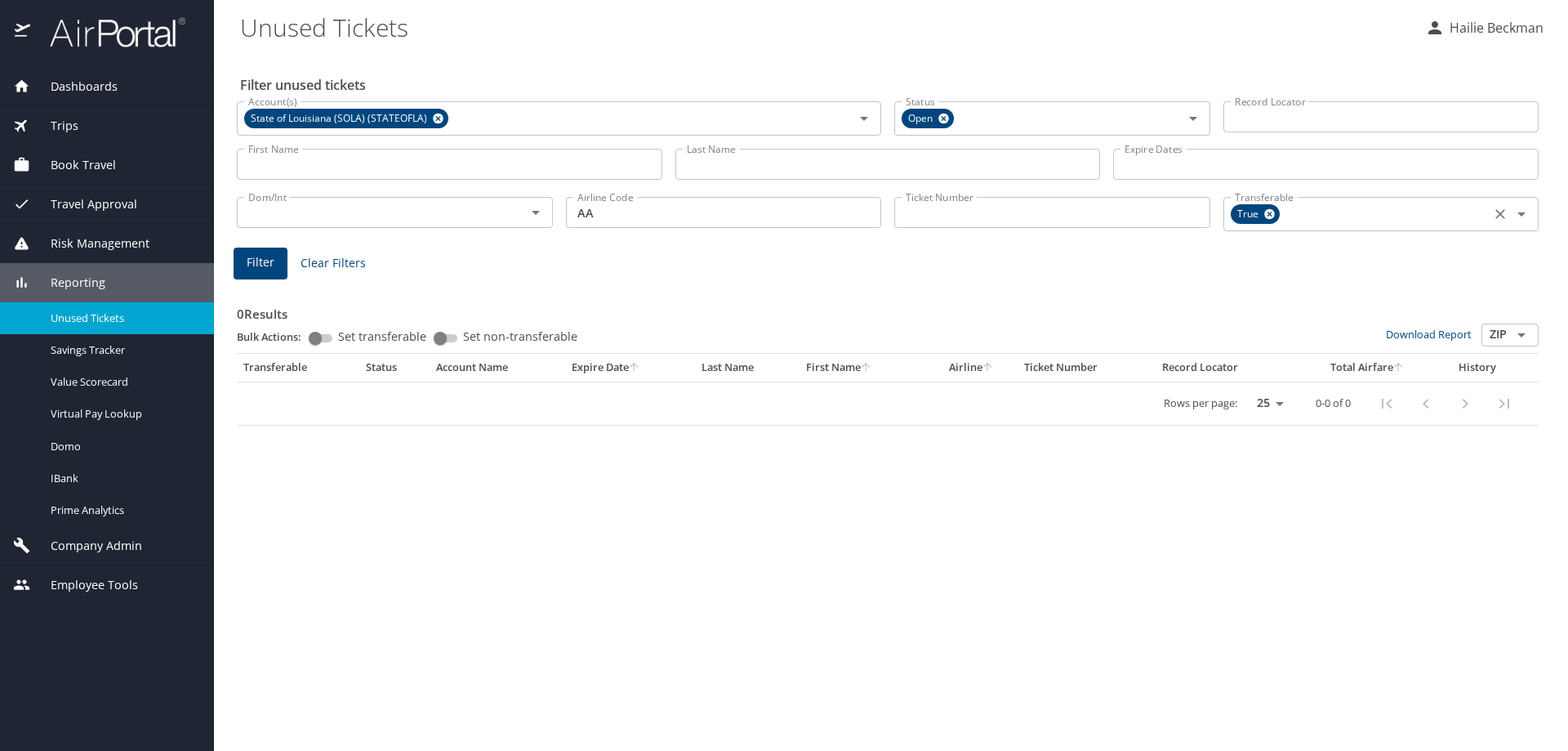 click 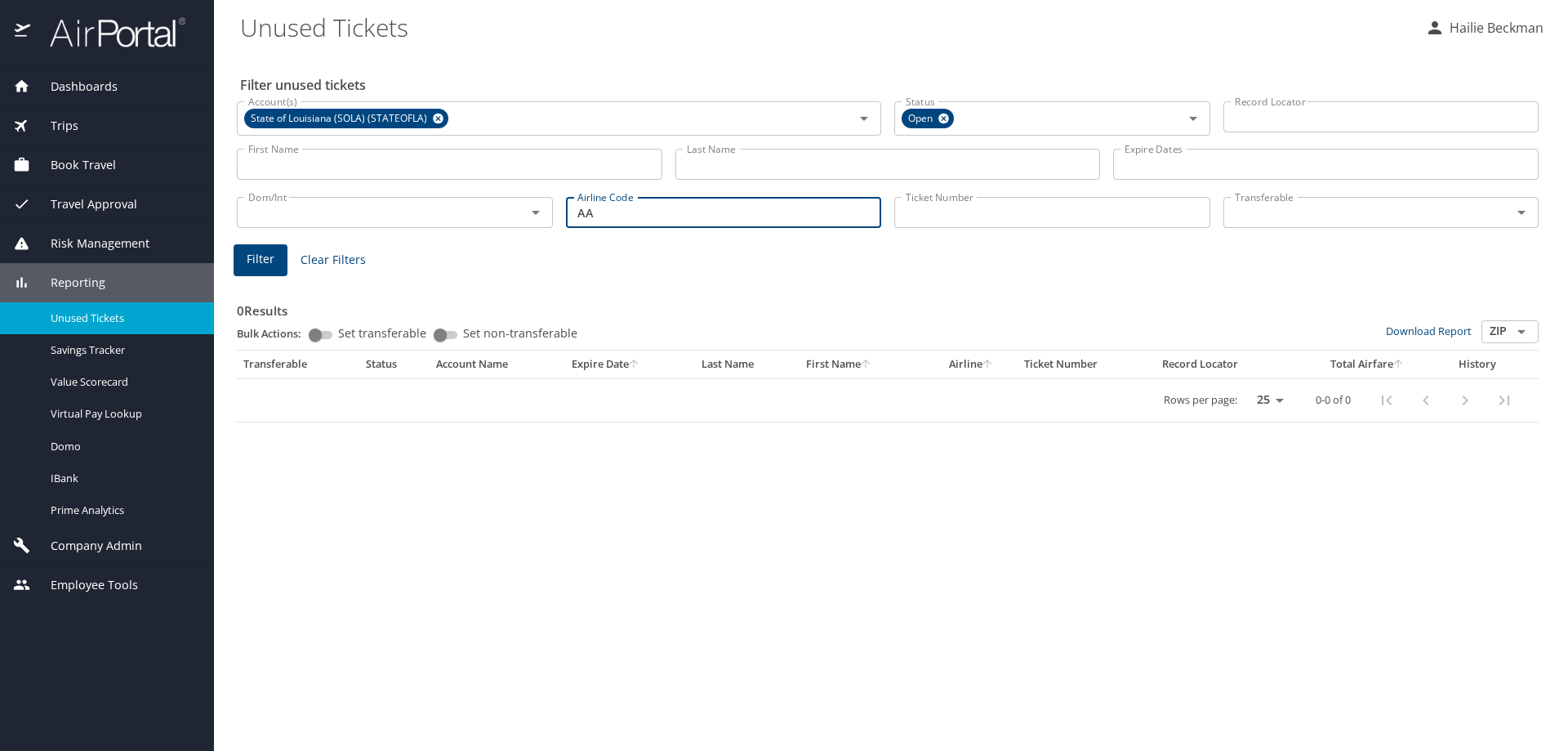 click on "AA" at bounding box center [724, 212] 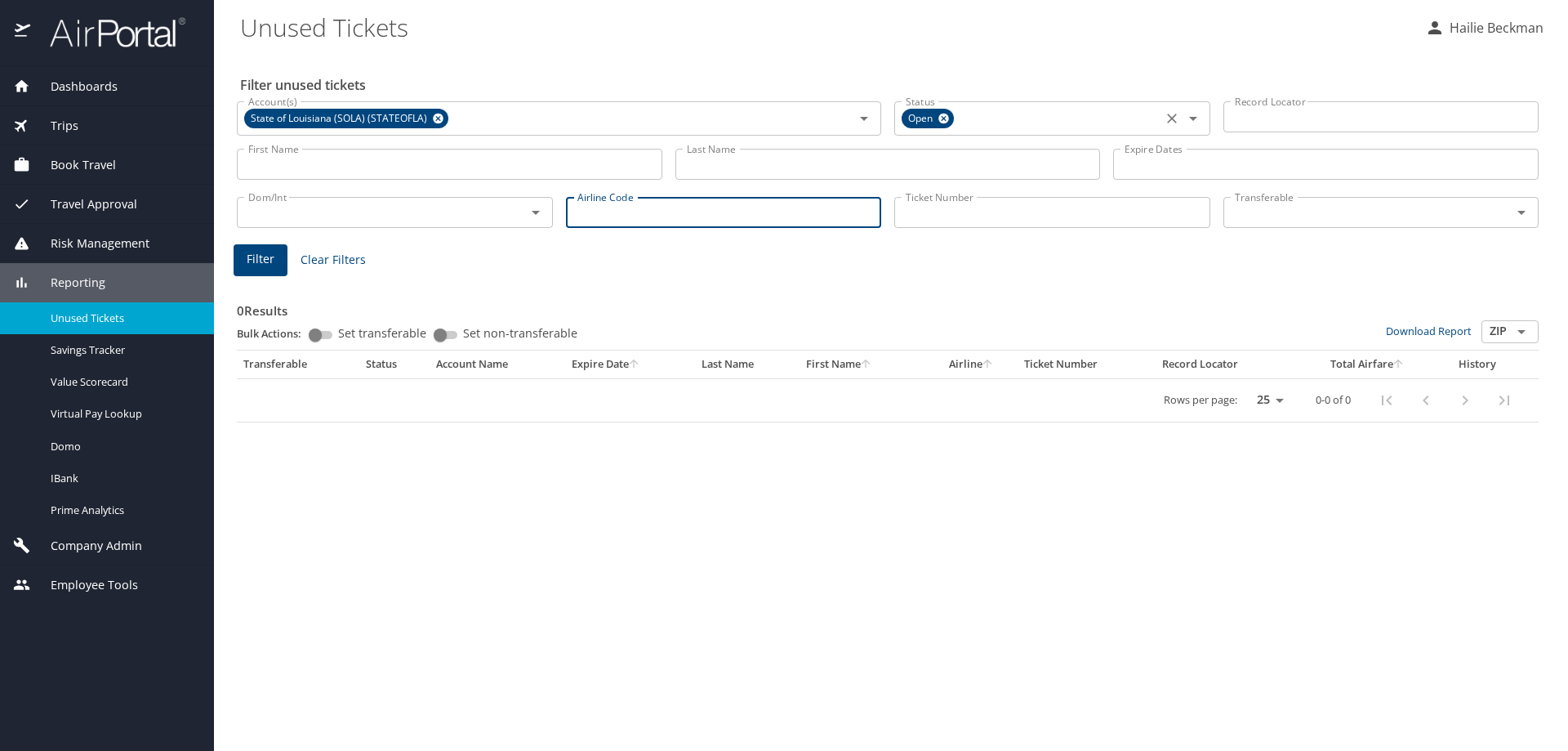 click 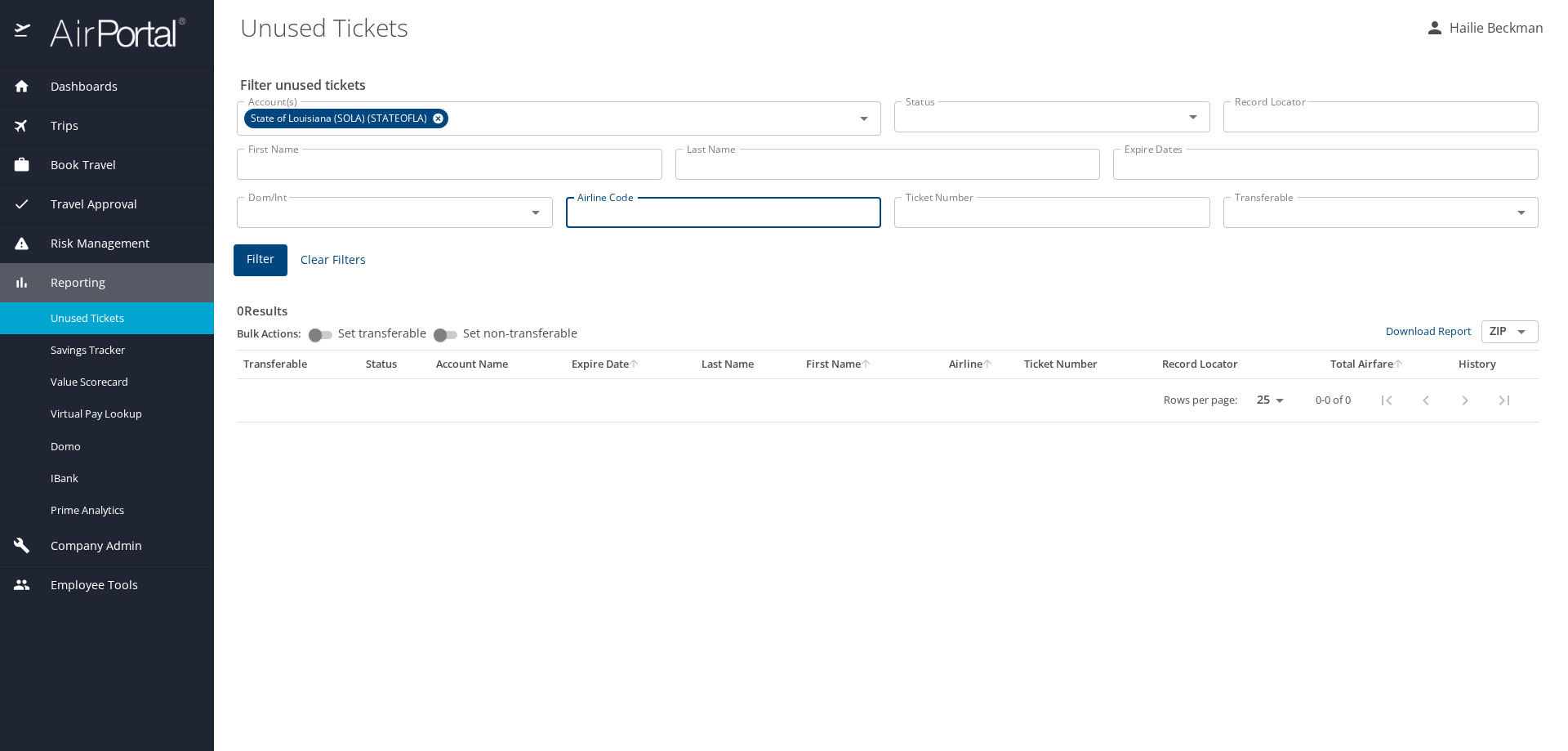 type 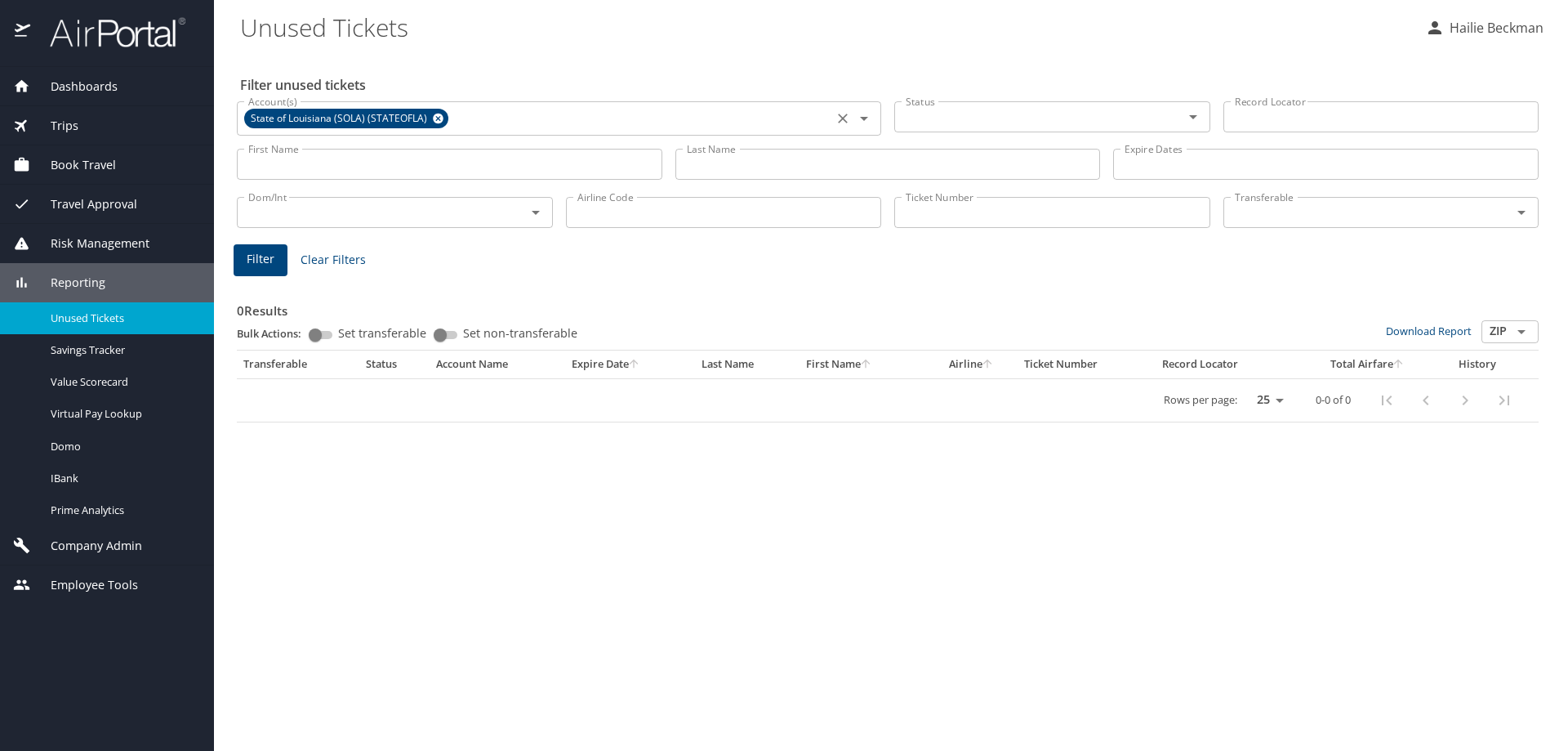 click 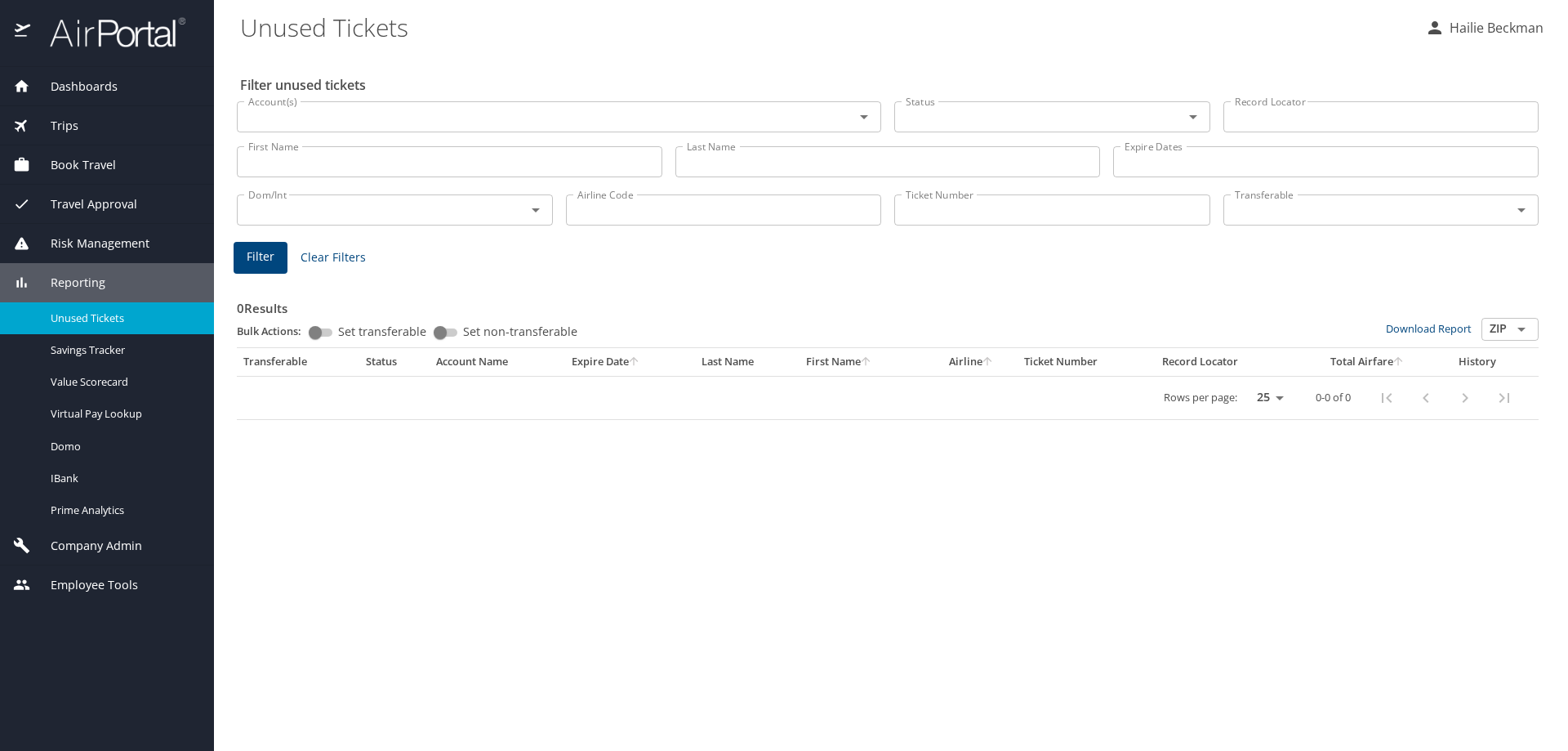 click on "Filter Clear Filters" at bounding box center [888, 257] 